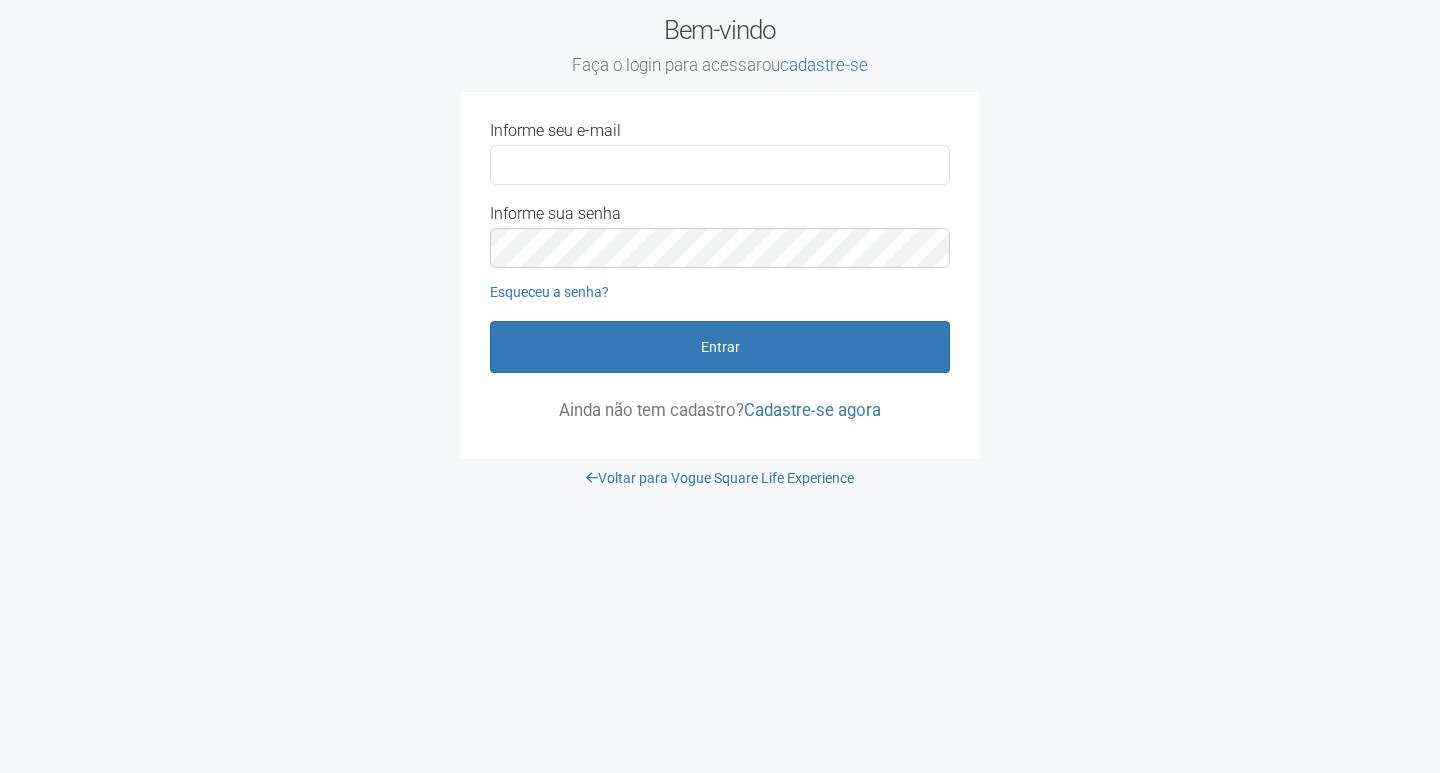 scroll, scrollTop: 0, scrollLeft: 0, axis: both 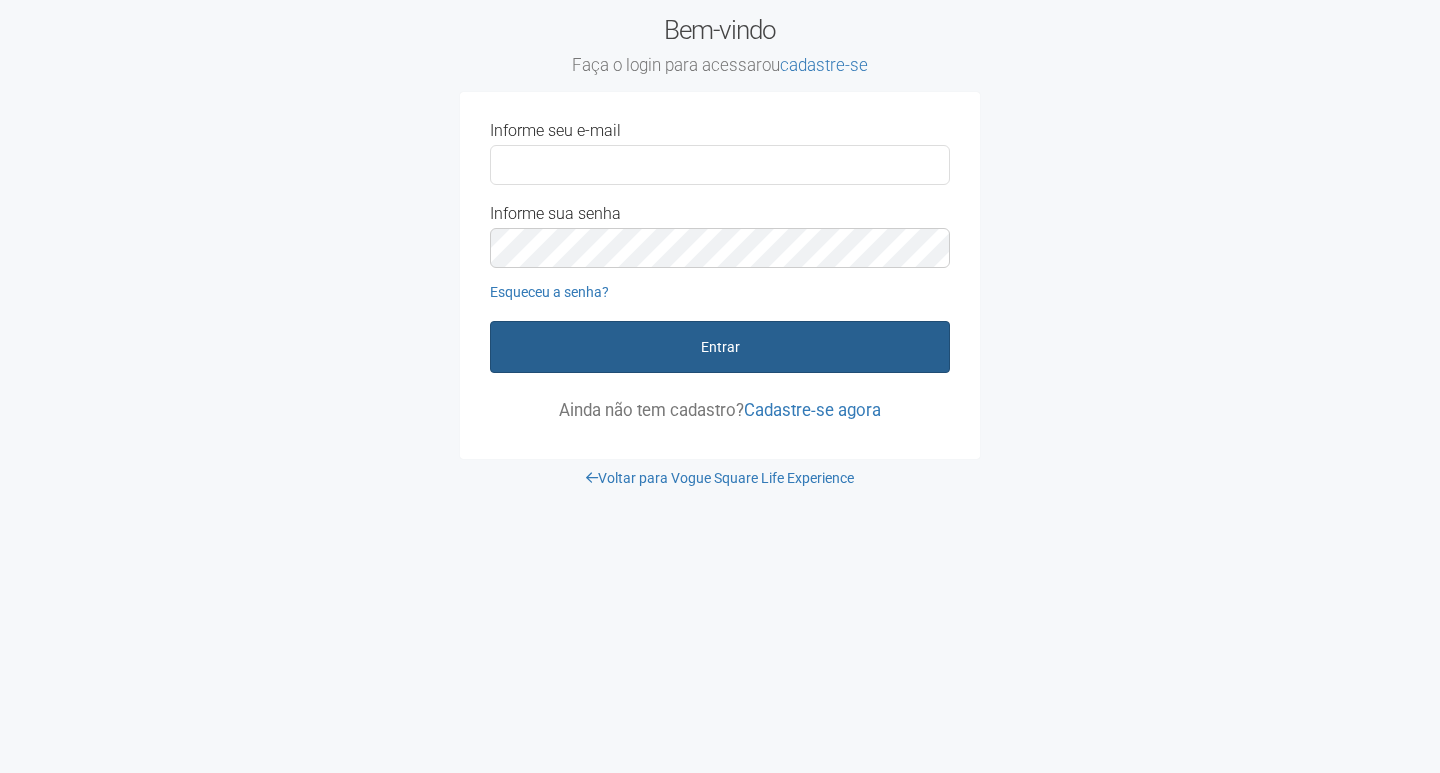 type on "**********" 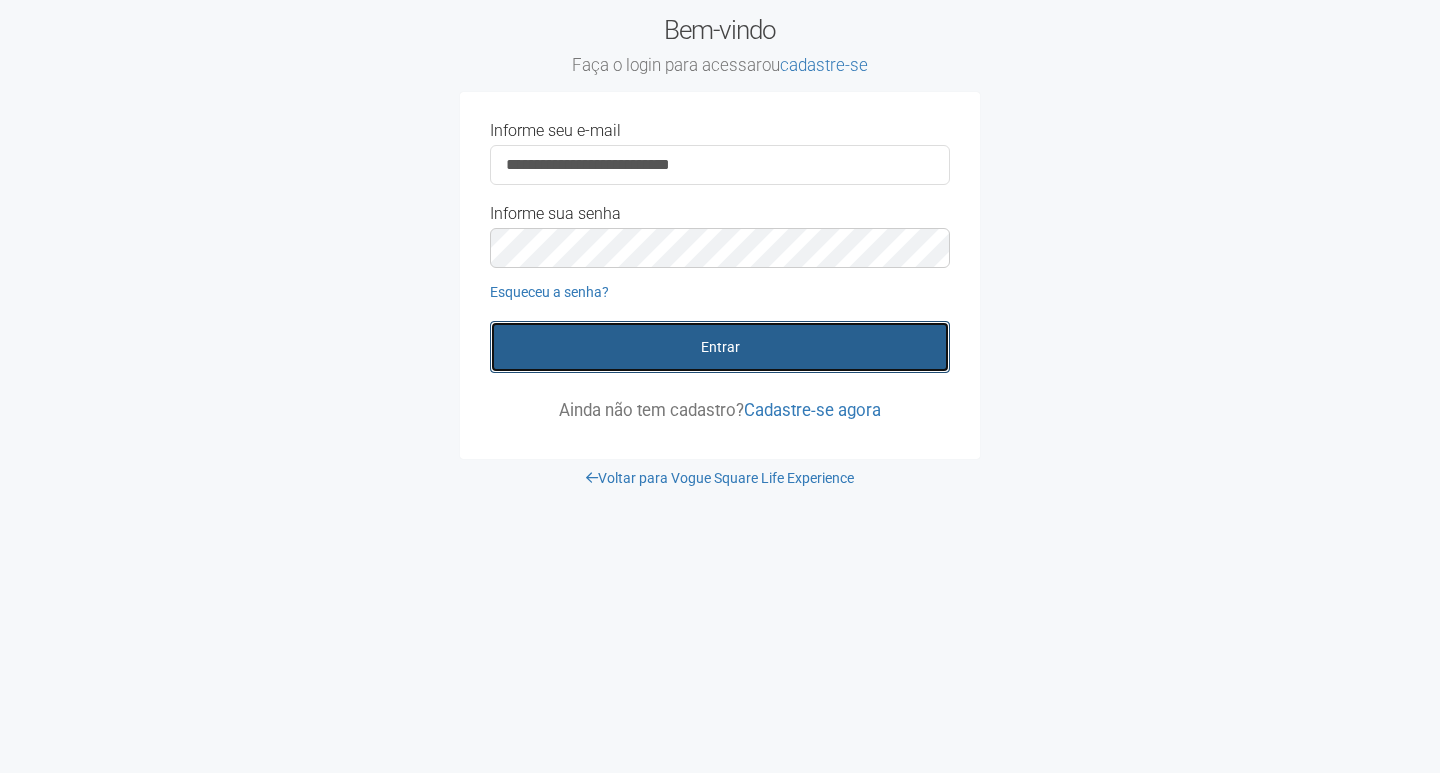 click on "Entrar" at bounding box center [720, 347] 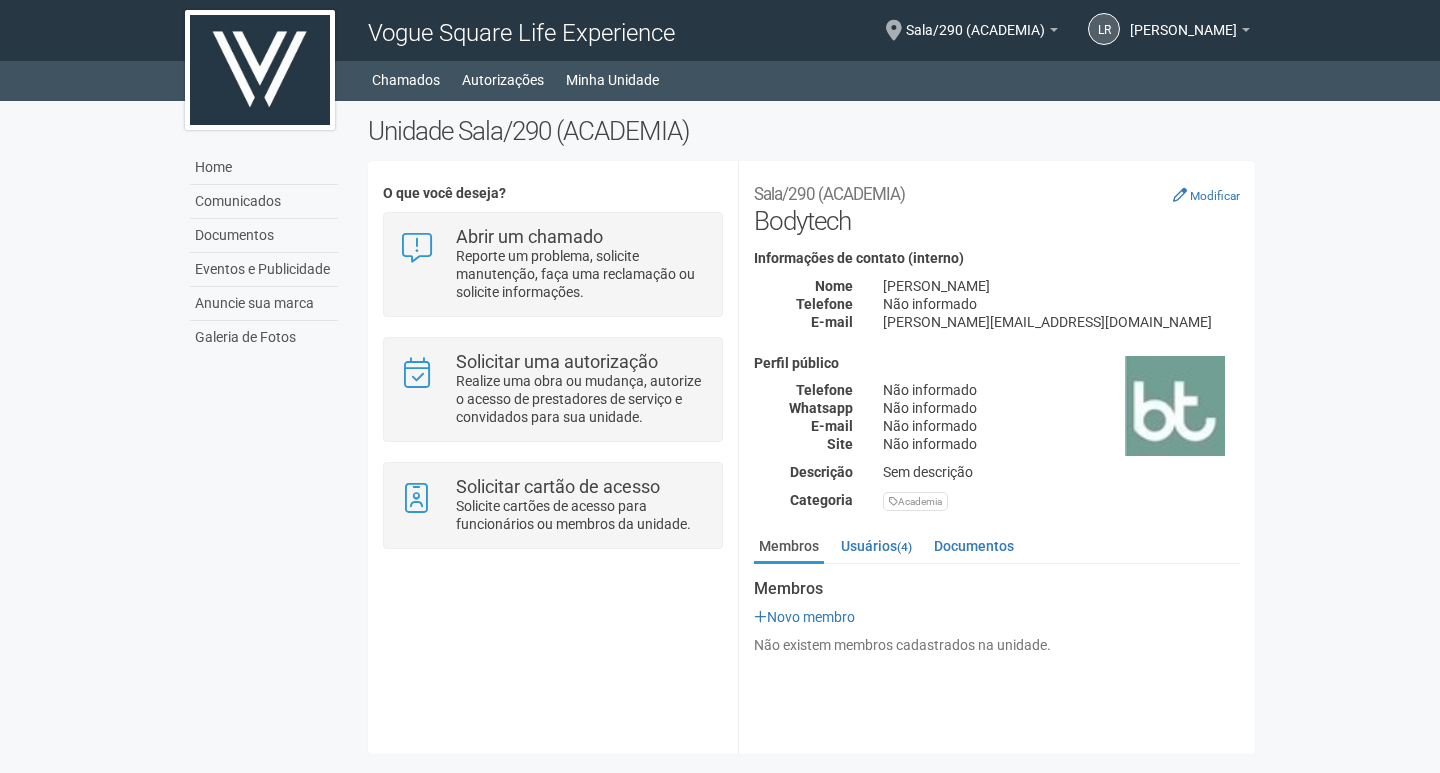 scroll, scrollTop: 0, scrollLeft: 0, axis: both 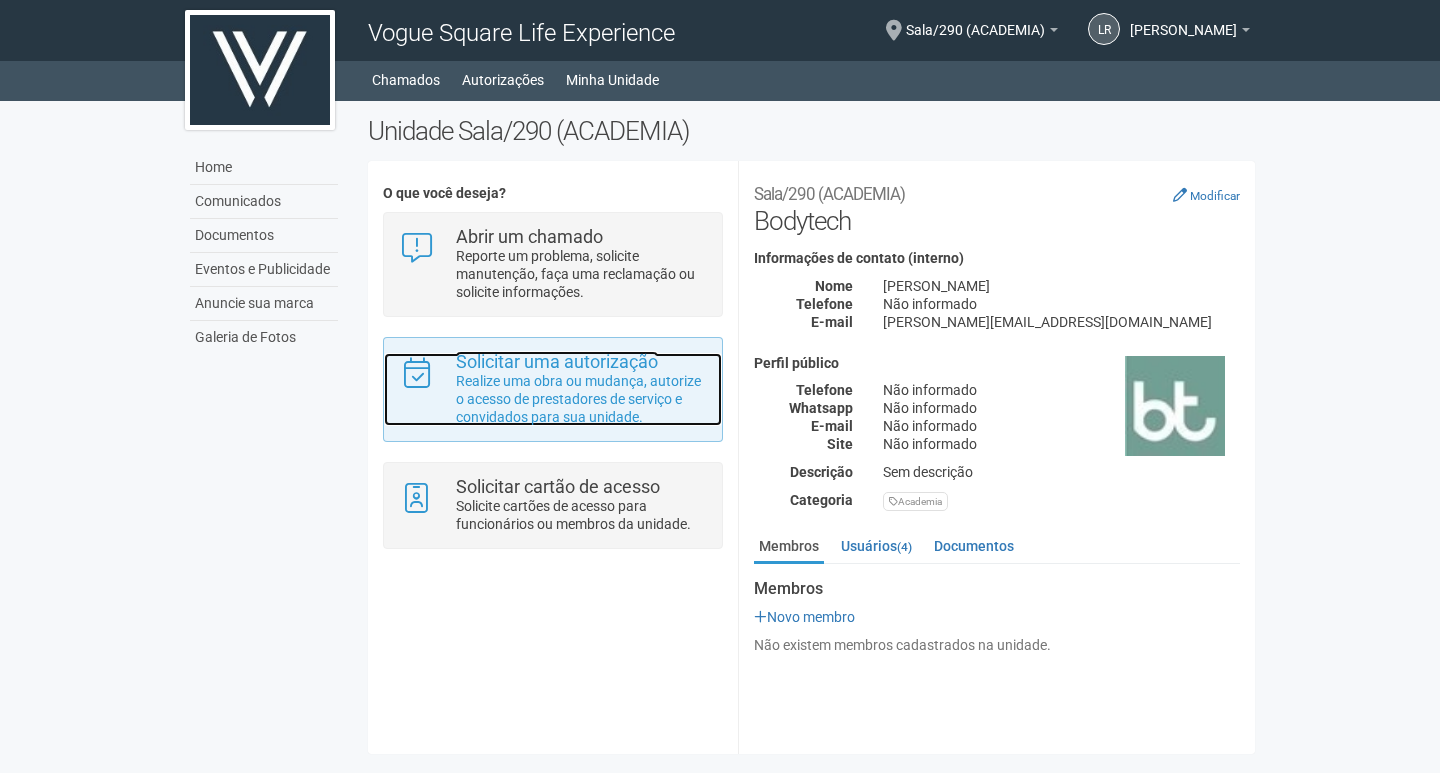 click on "Solicitar uma autorização" at bounding box center [557, 361] 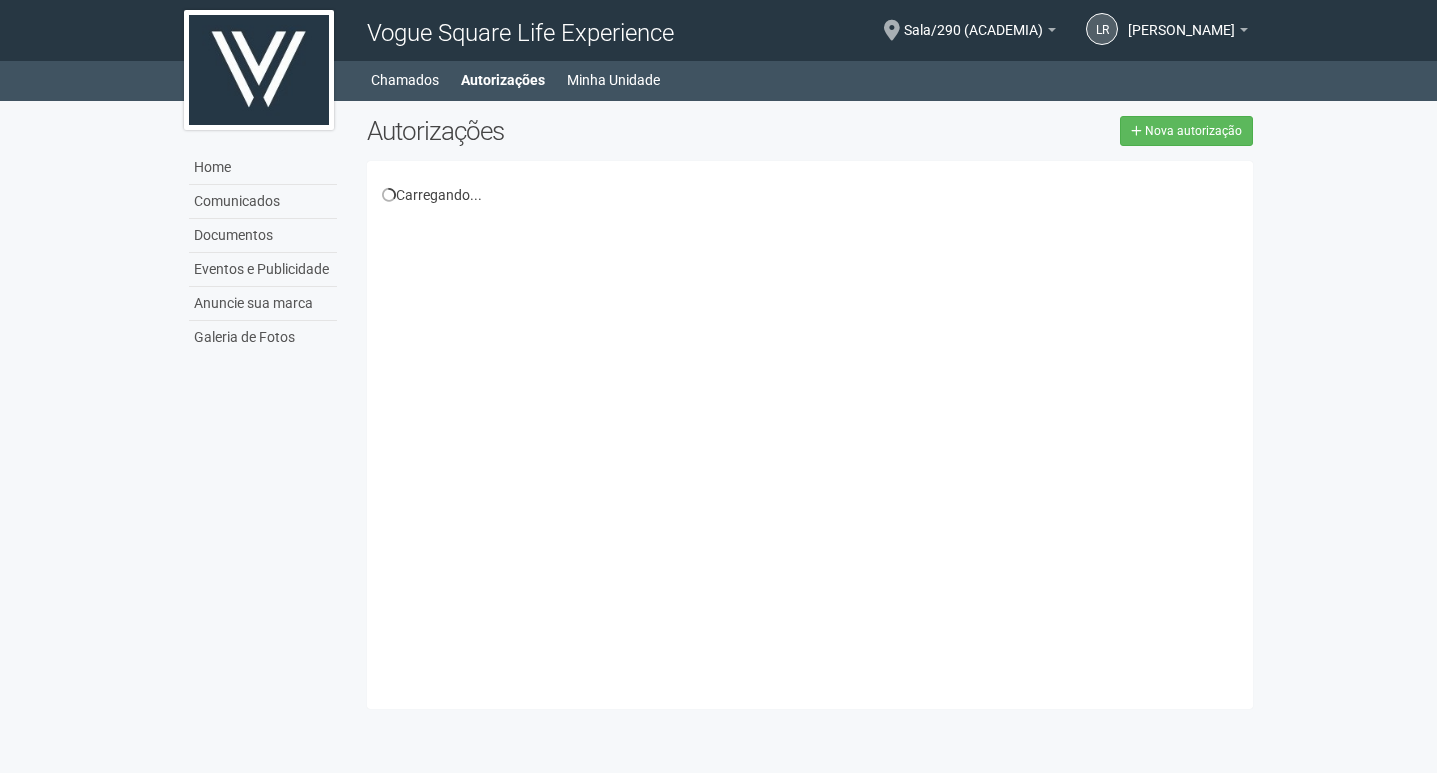 scroll, scrollTop: 0, scrollLeft: 0, axis: both 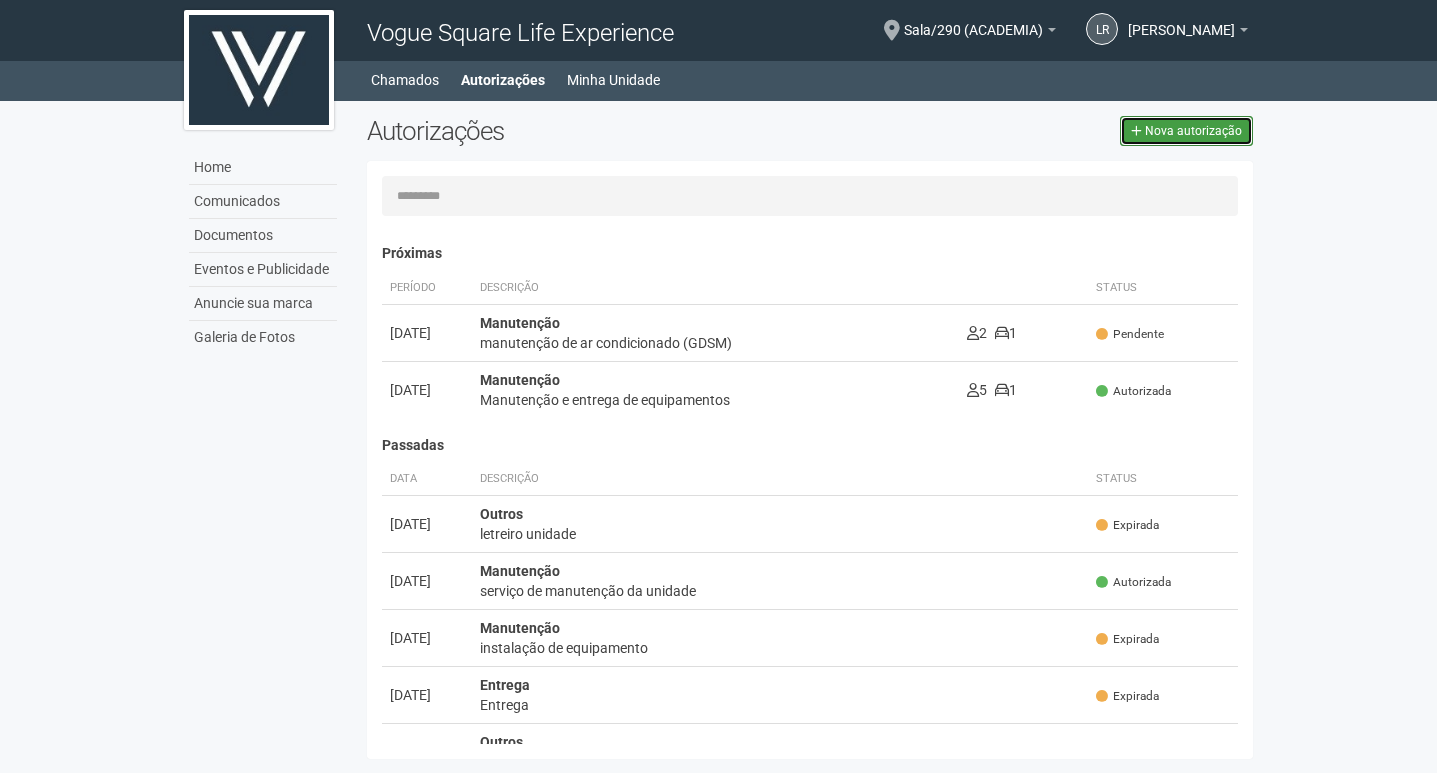 click on "Nova autorização" at bounding box center (1186, 131) 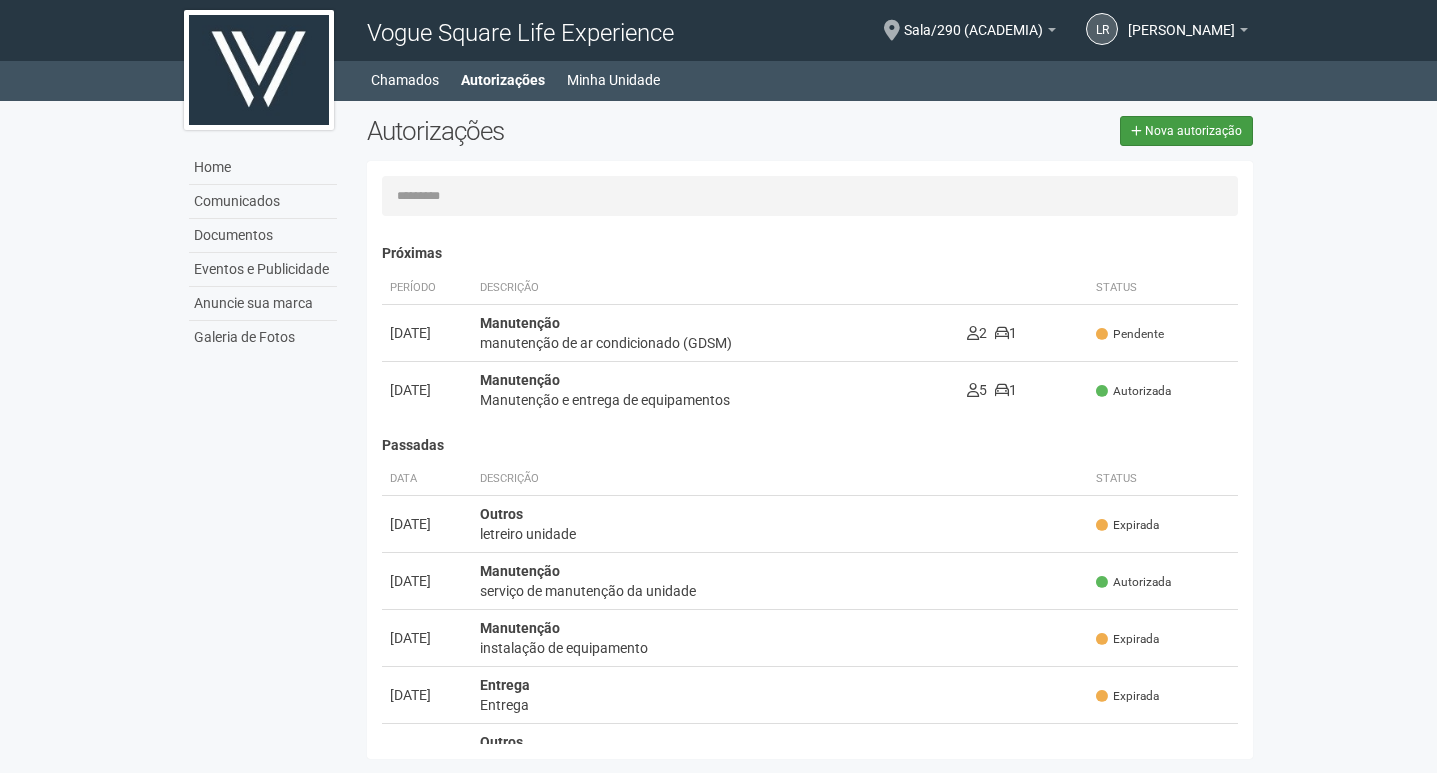 select on "**" 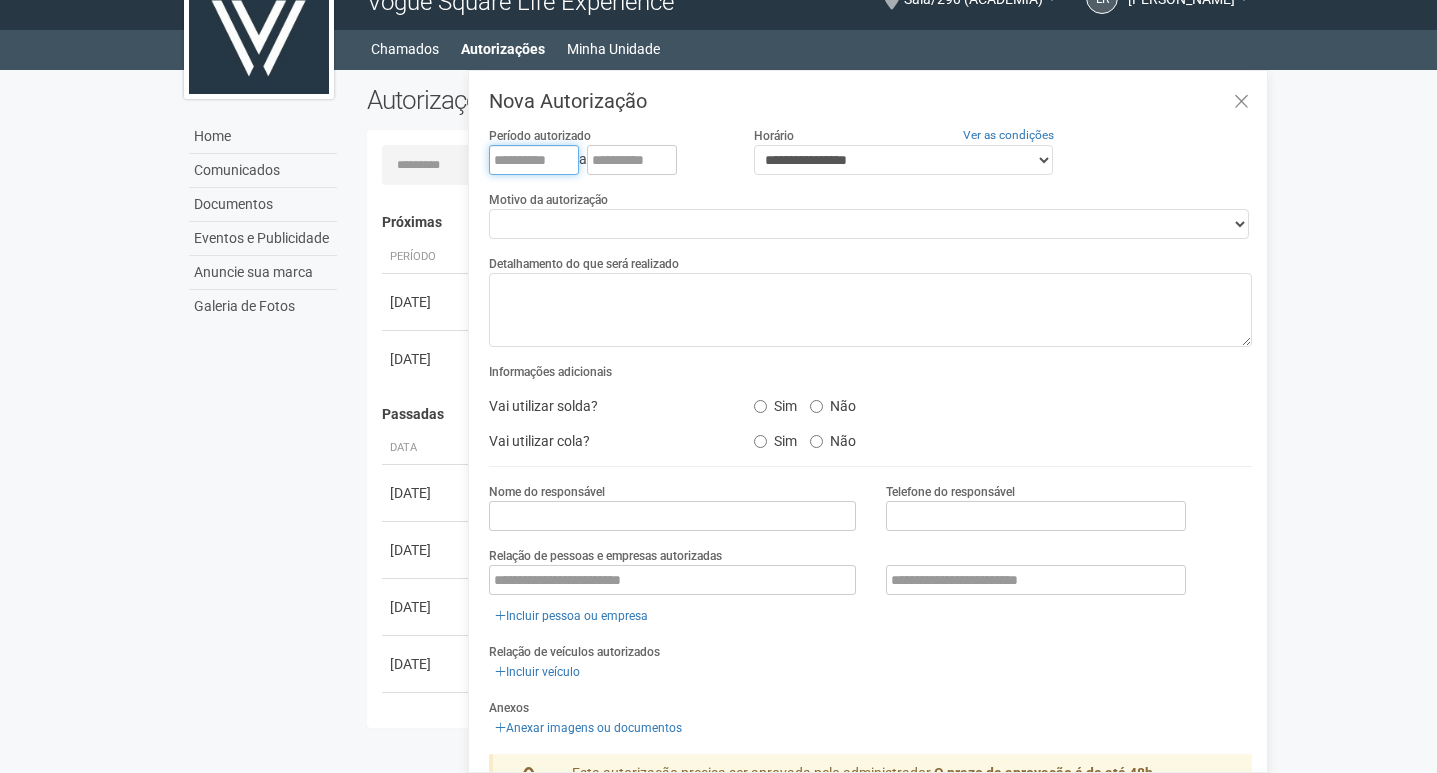 click at bounding box center [534, 160] 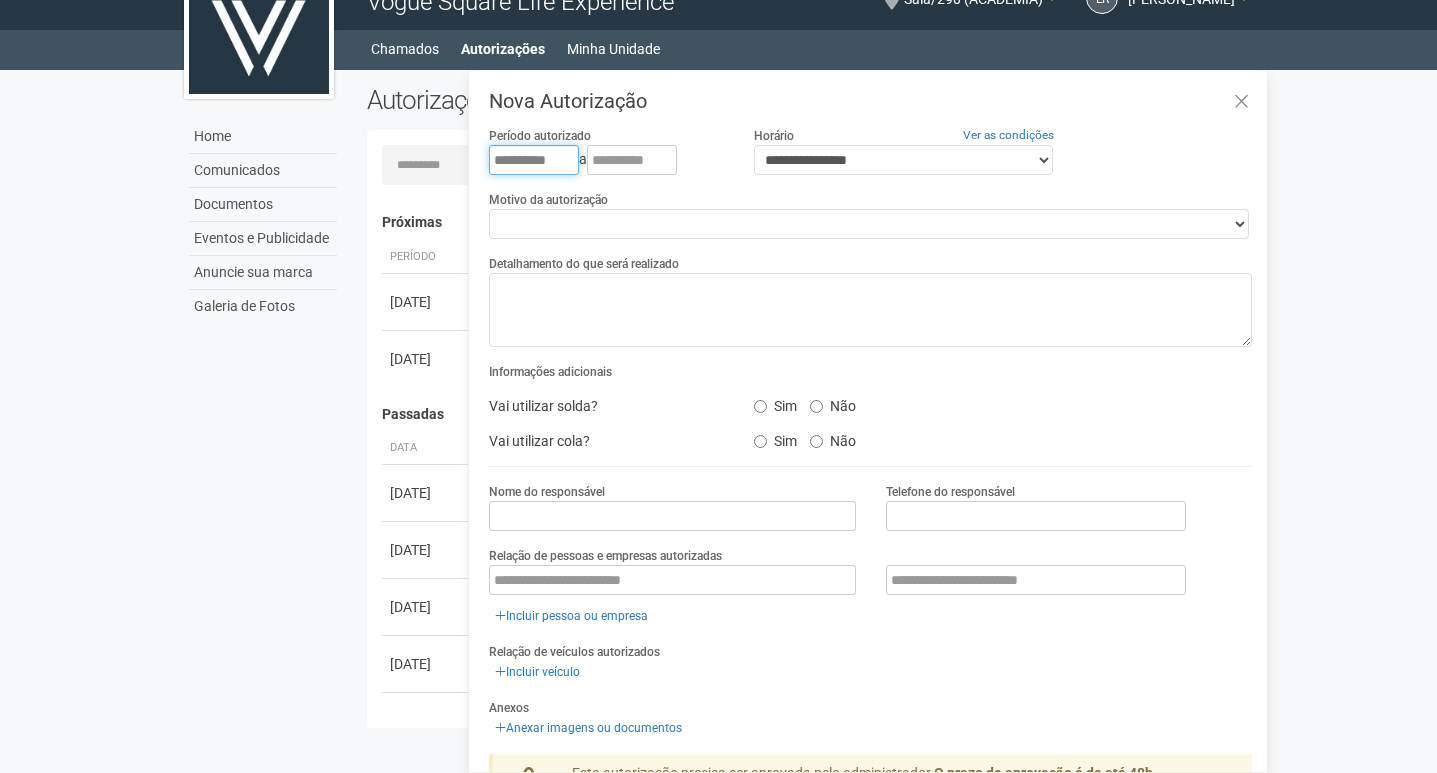type on "**********" 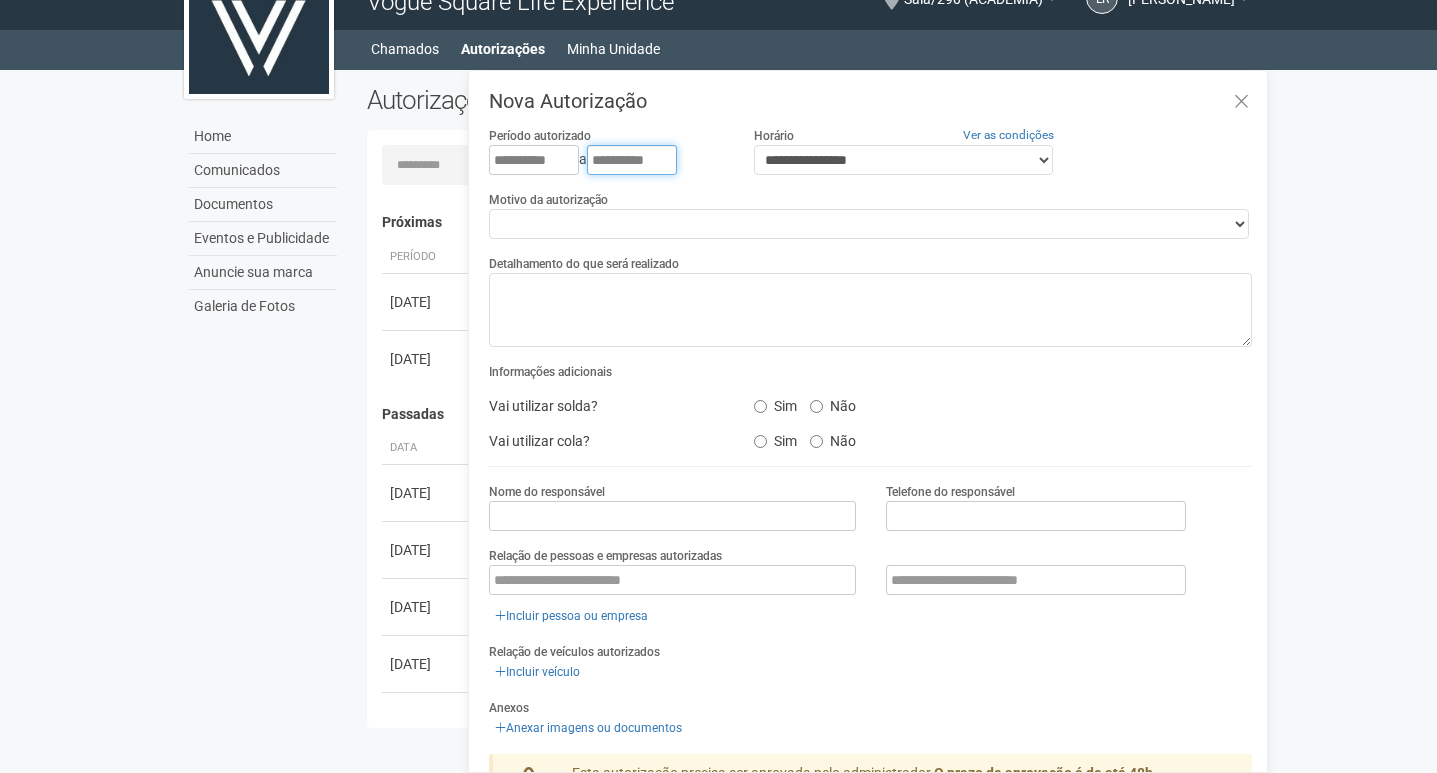 type on "**********" 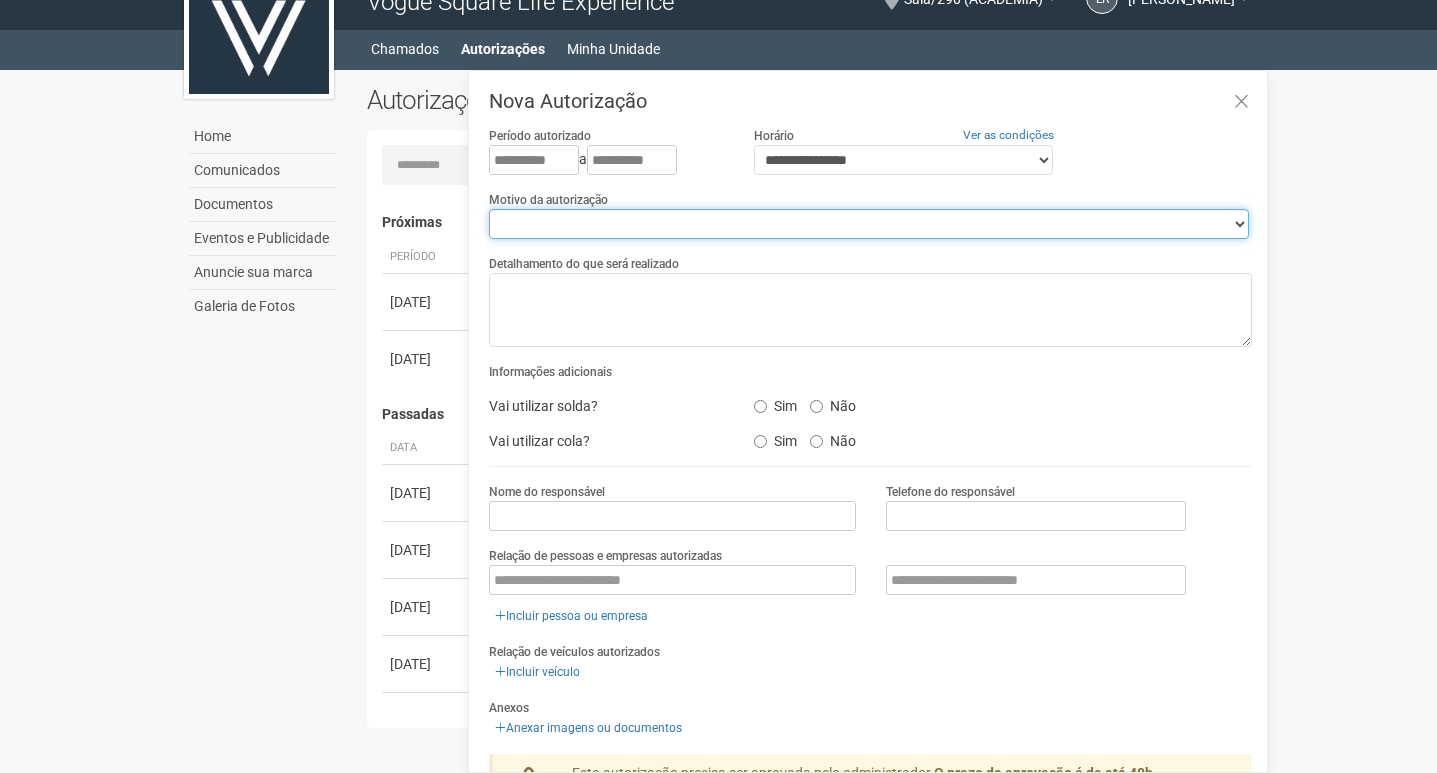 click on "**********" at bounding box center (869, 224) 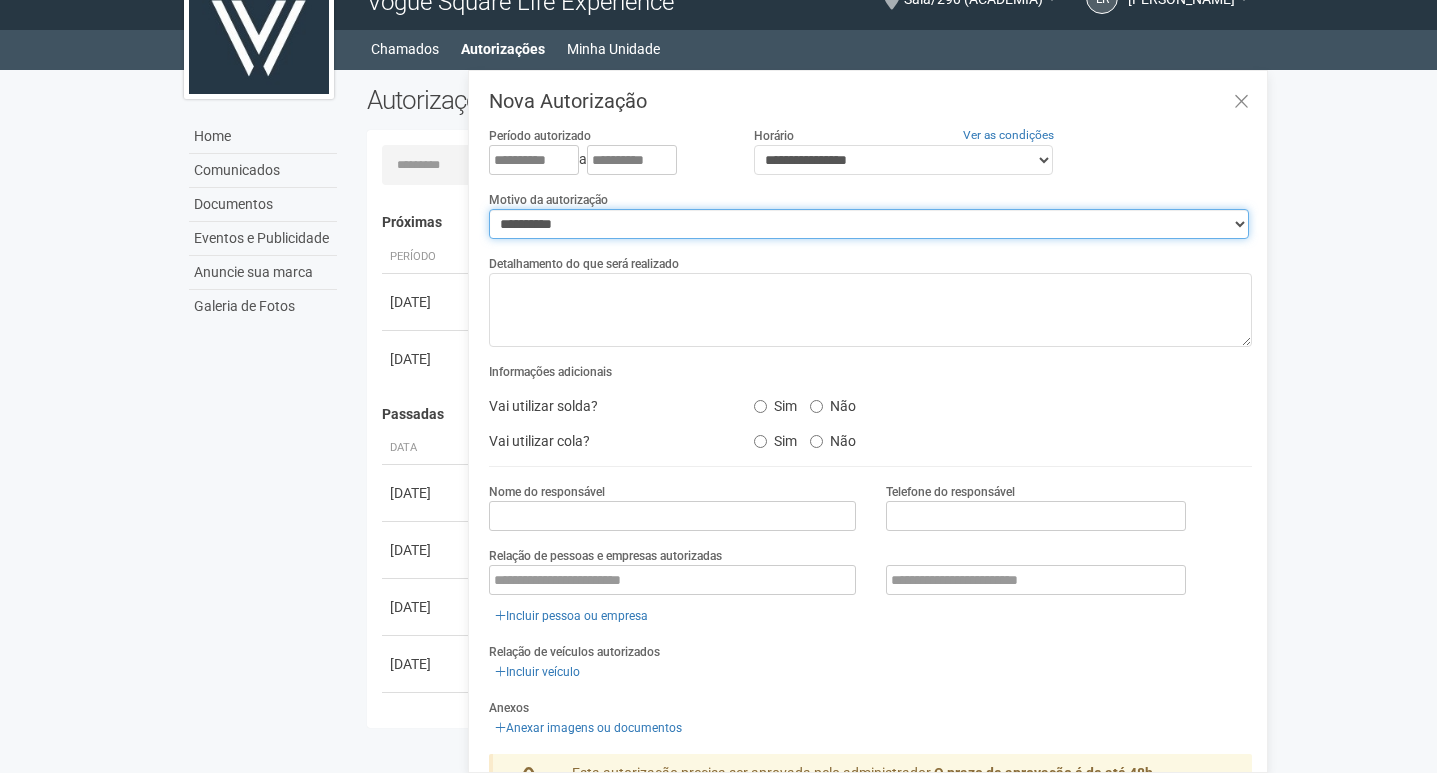 click on "**********" at bounding box center (869, 224) 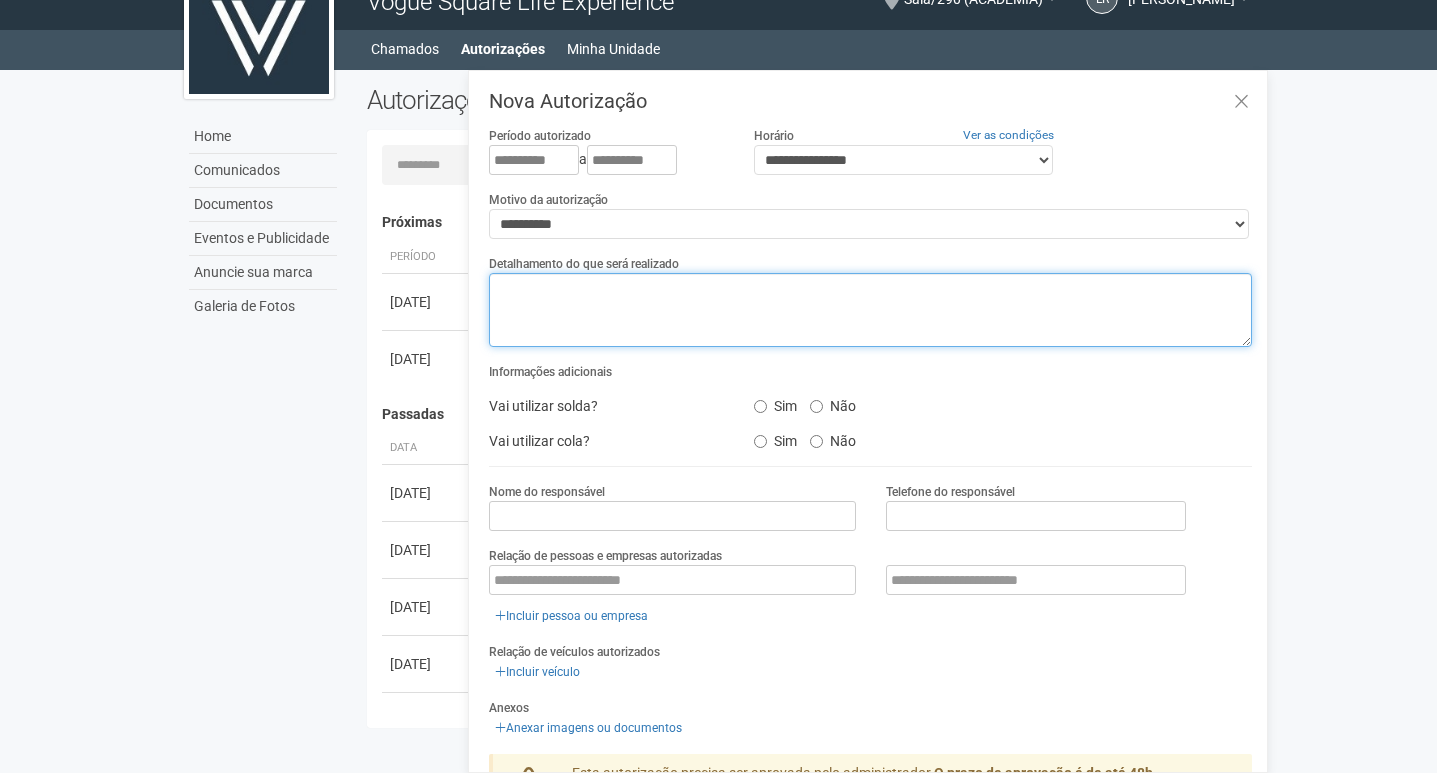 click at bounding box center (870, 310) 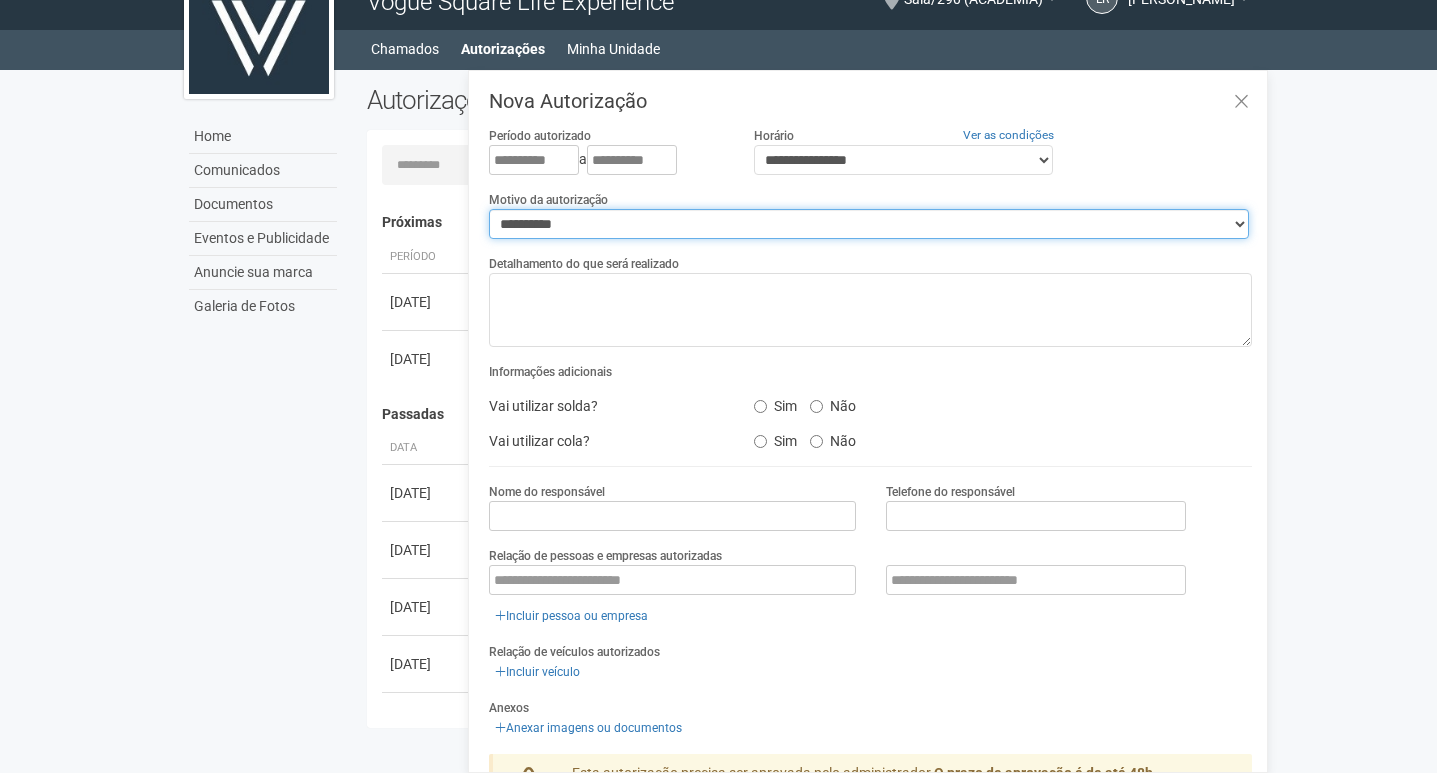 click on "**********" at bounding box center [869, 224] 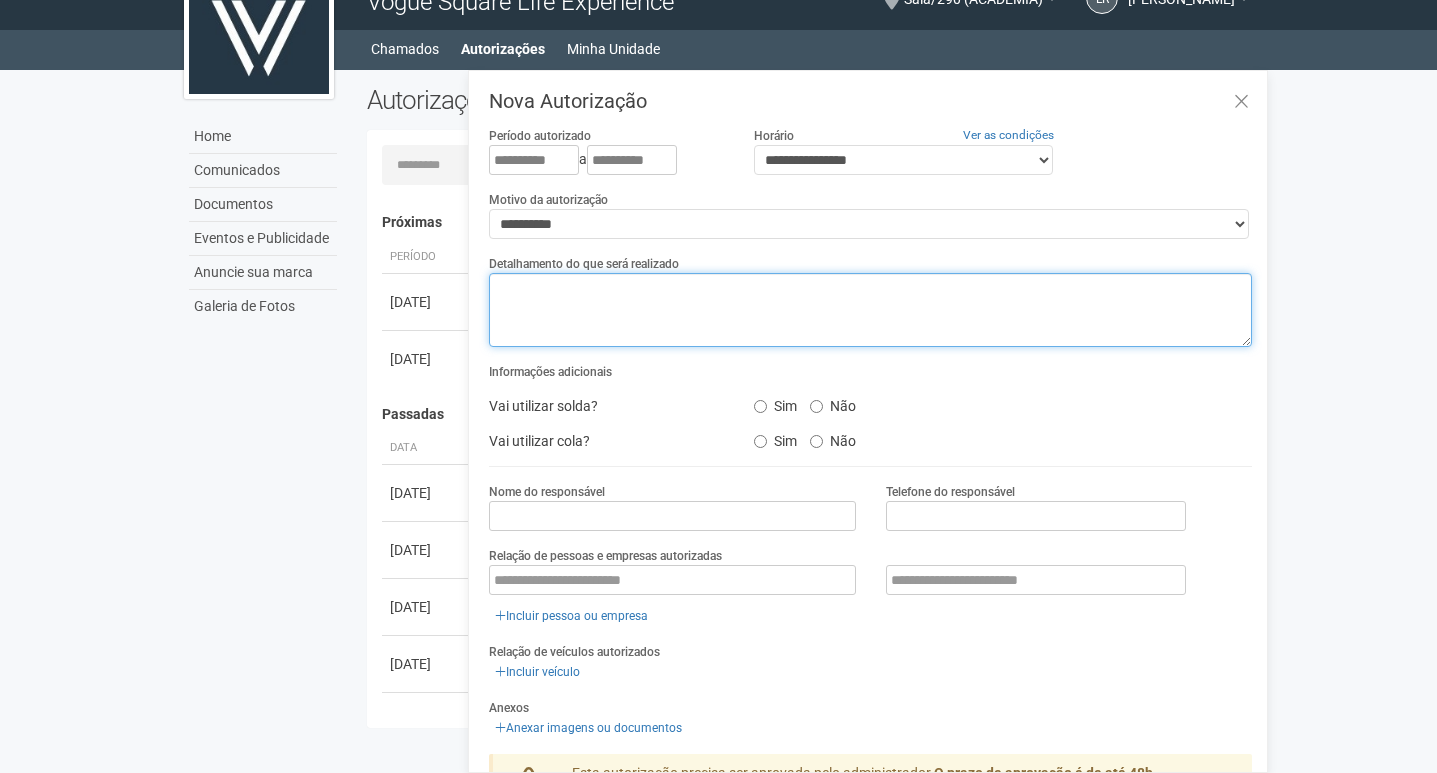 click at bounding box center (870, 310) 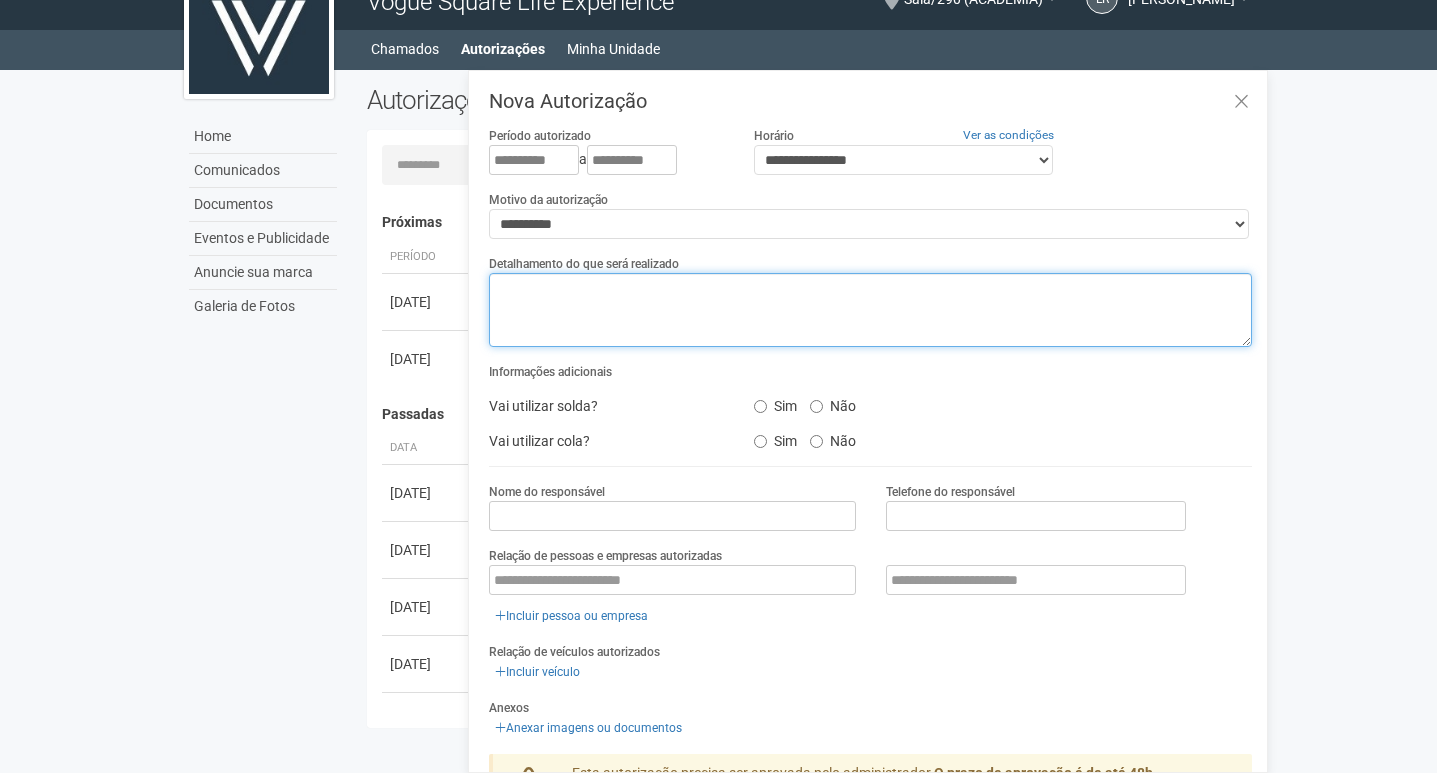 click at bounding box center (870, 310) 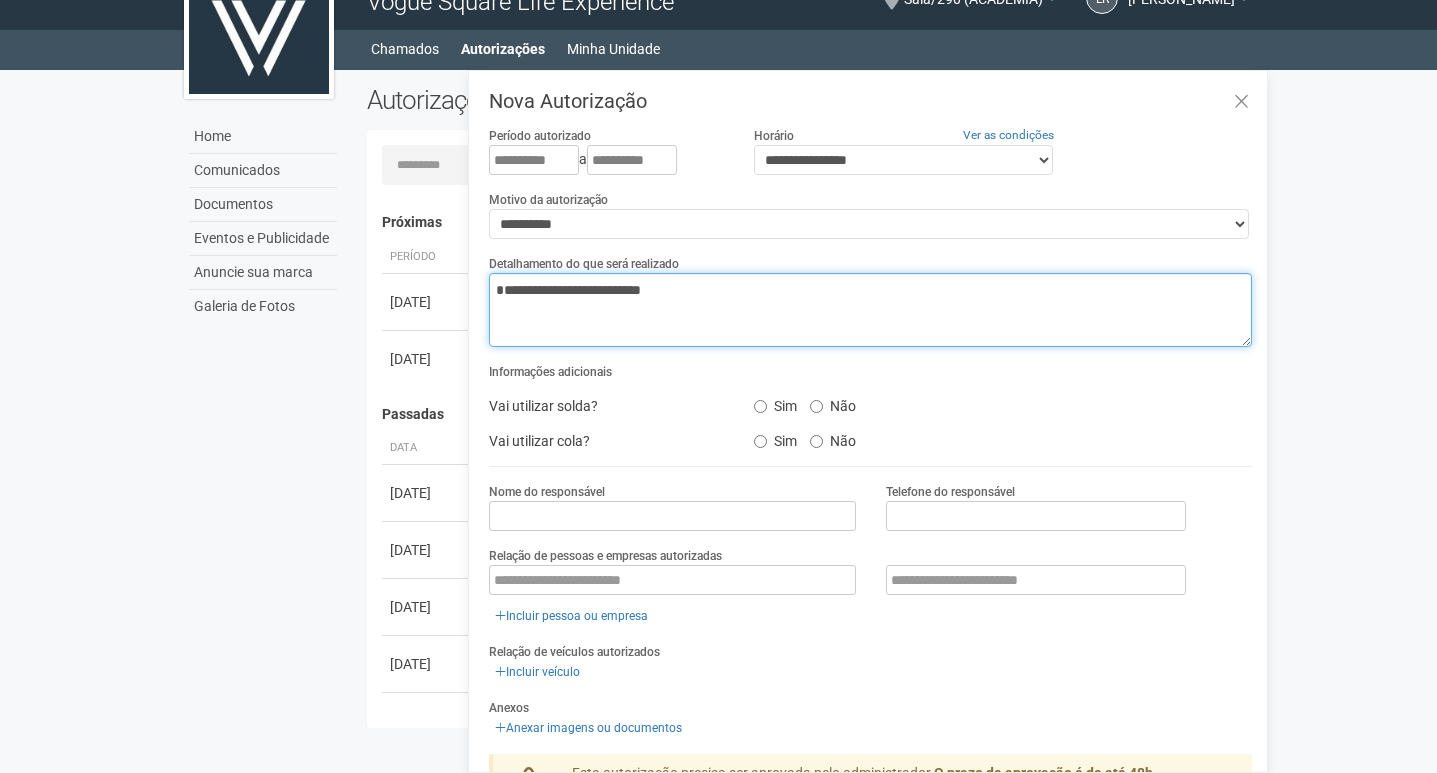 type on "**********" 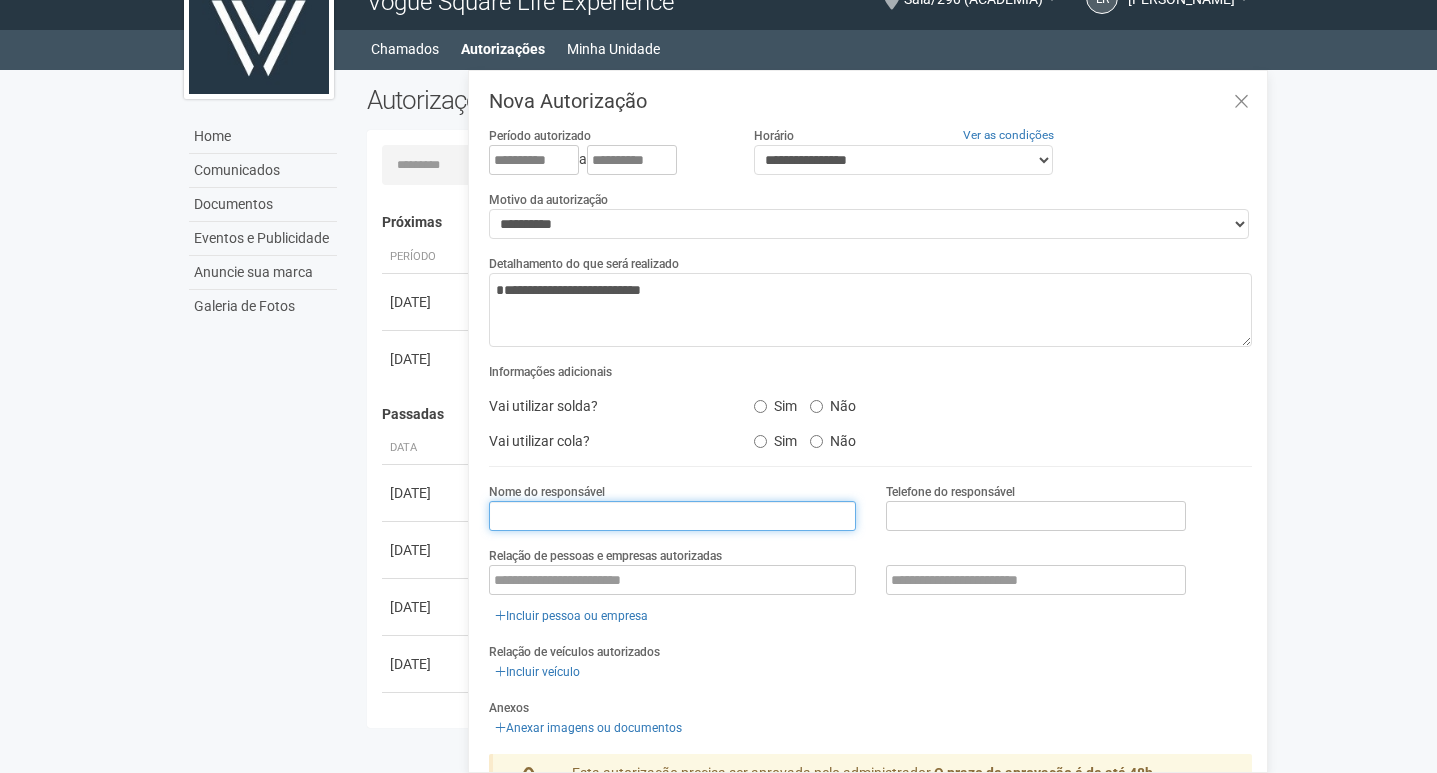 click at bounding box center [672, 516] 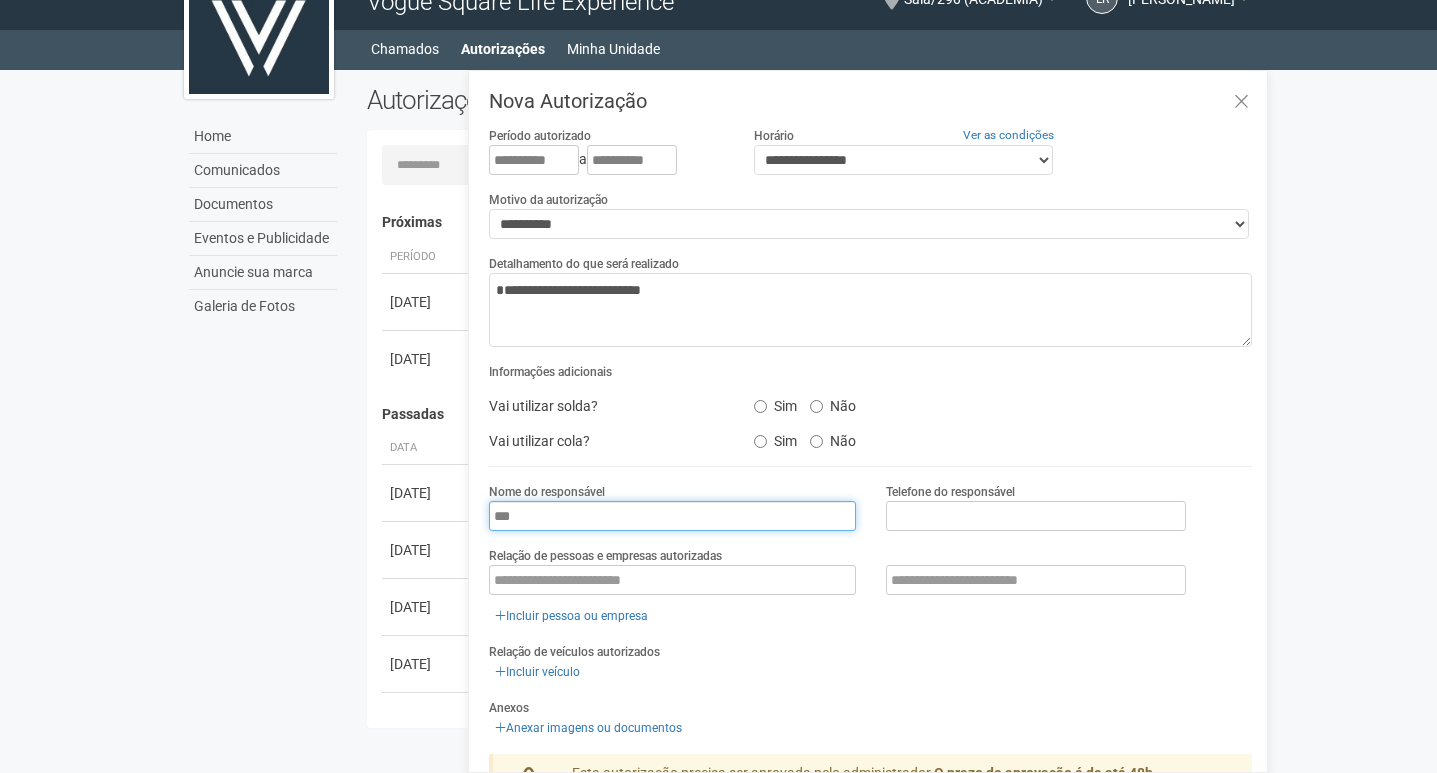type on "**********" 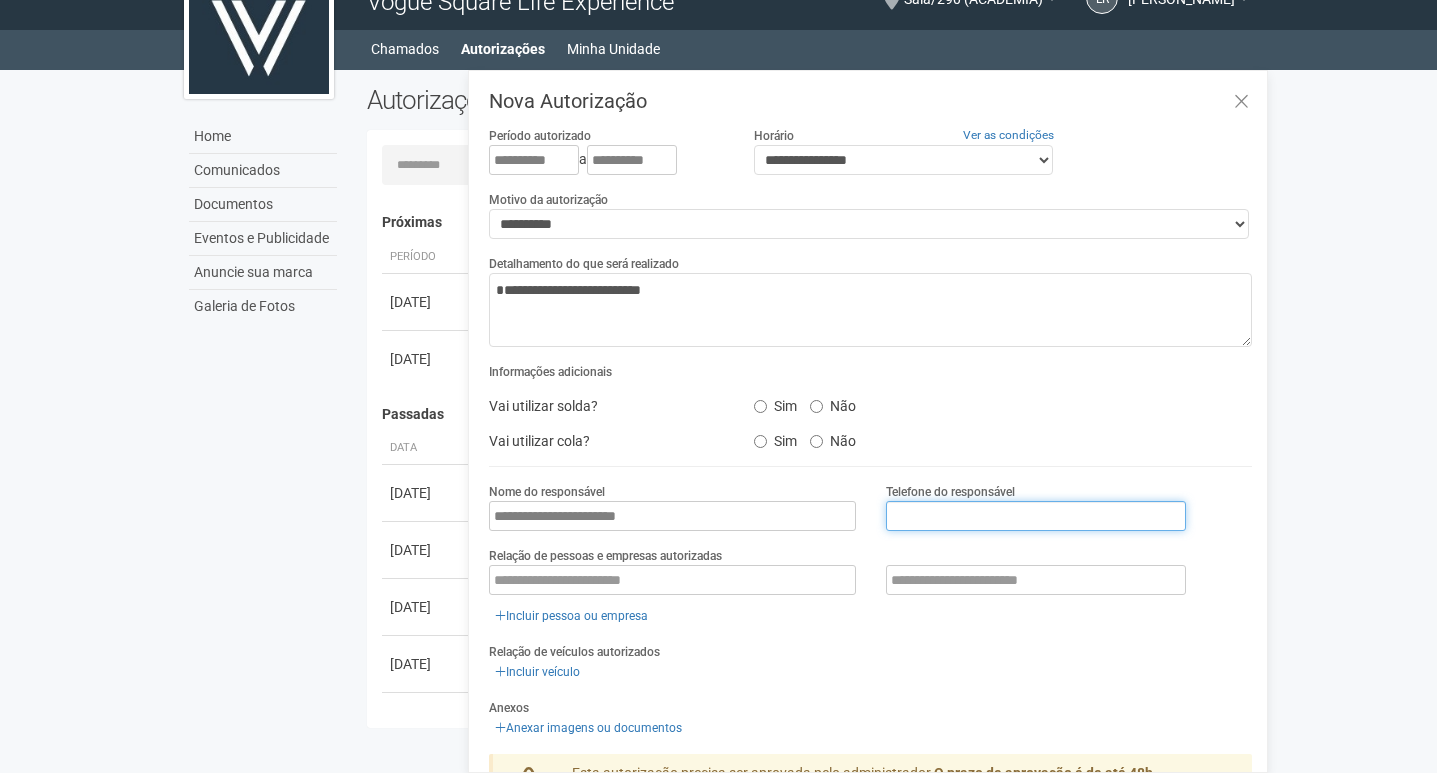drag, startPoint x: 957, startPoint y: 513, endPoint x: 916, endPoint y: 459, distance: 67.80118 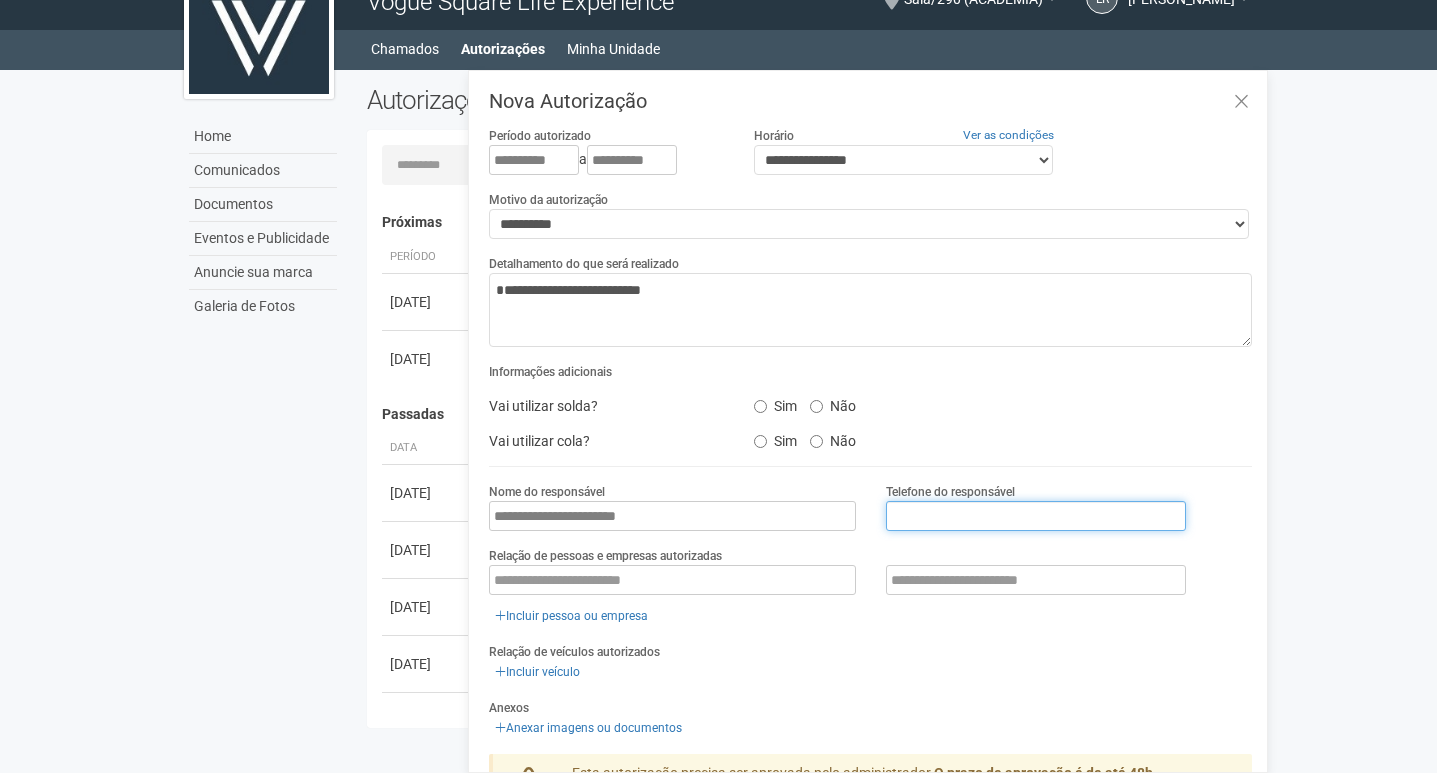 click at bounding box center (1036, 516) 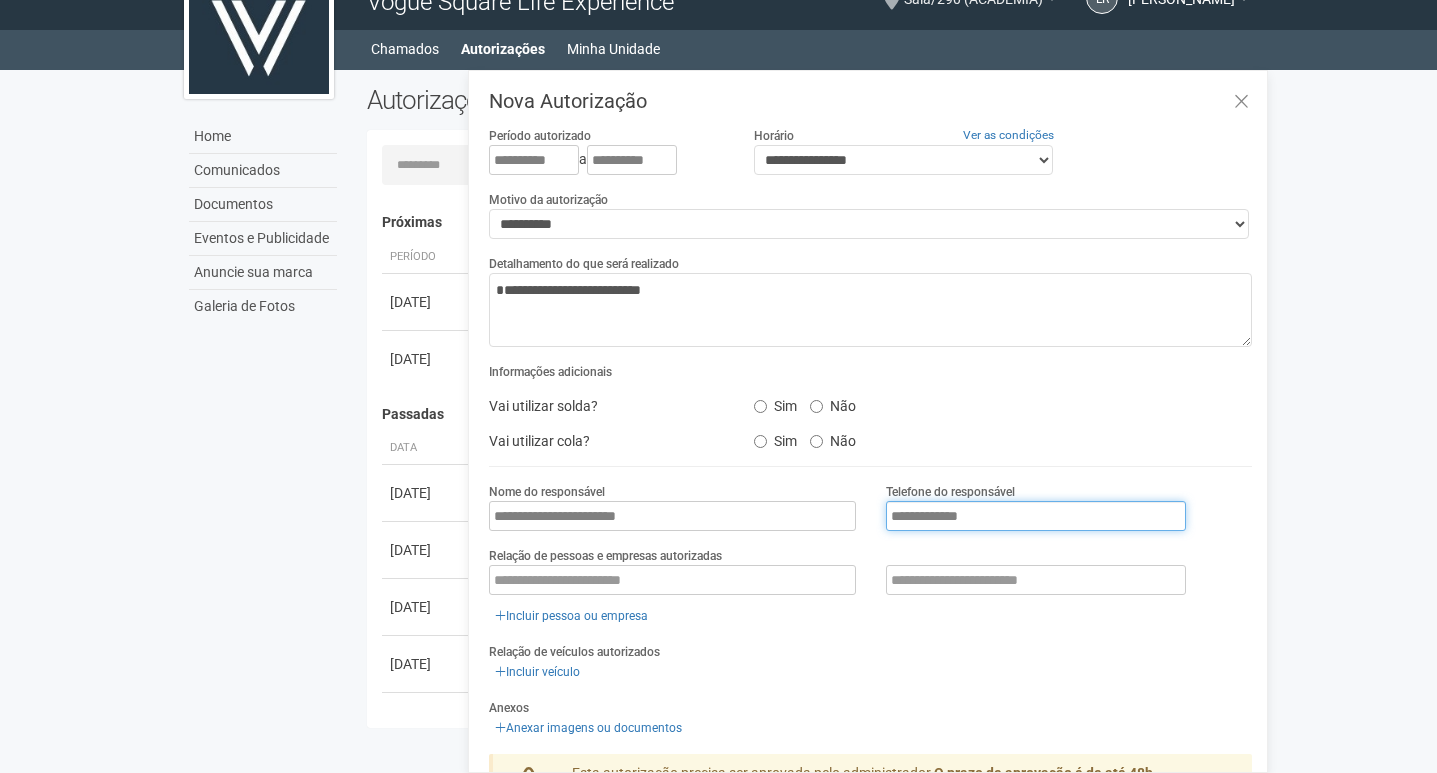 type on "**********" 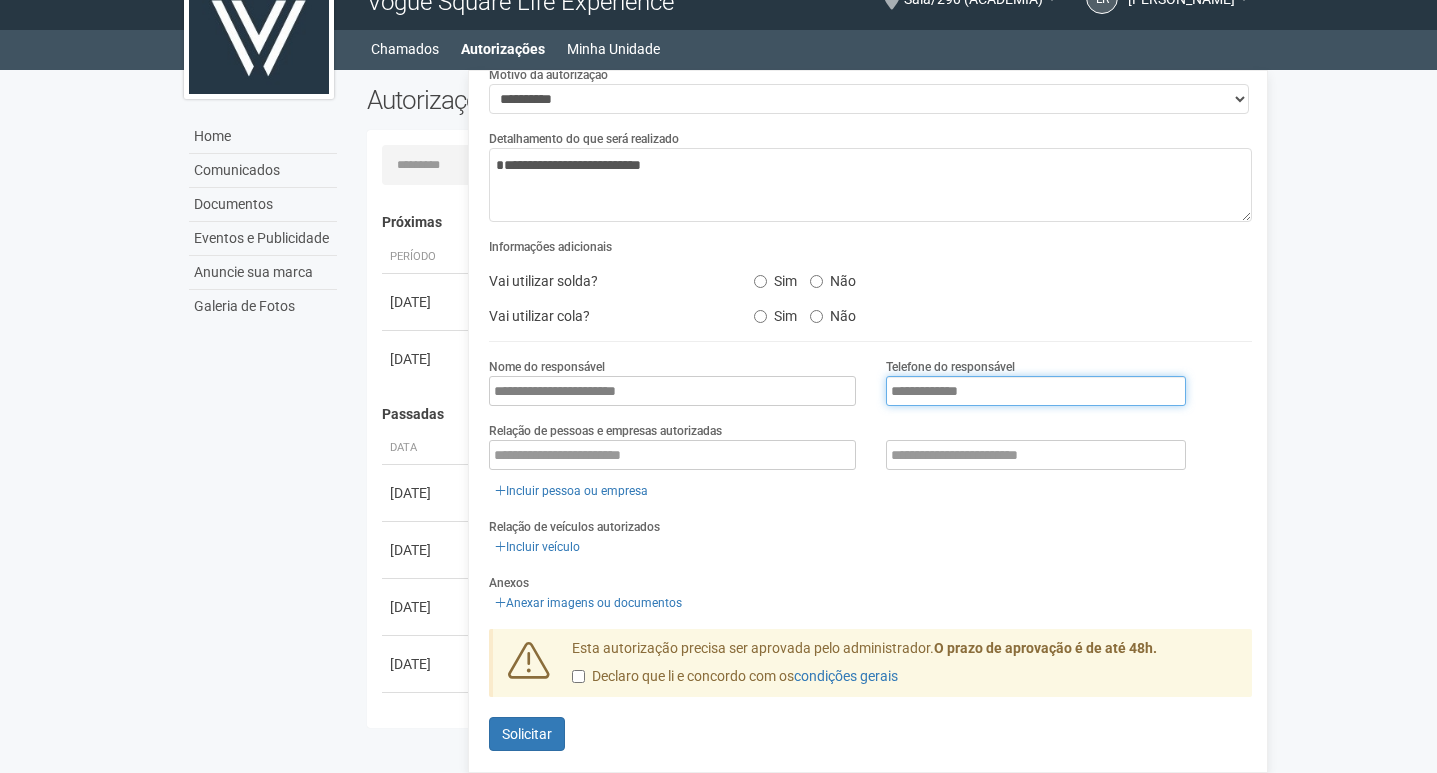 scroll, scrollTop: 129, scrollLeft: 0, axis: vertical 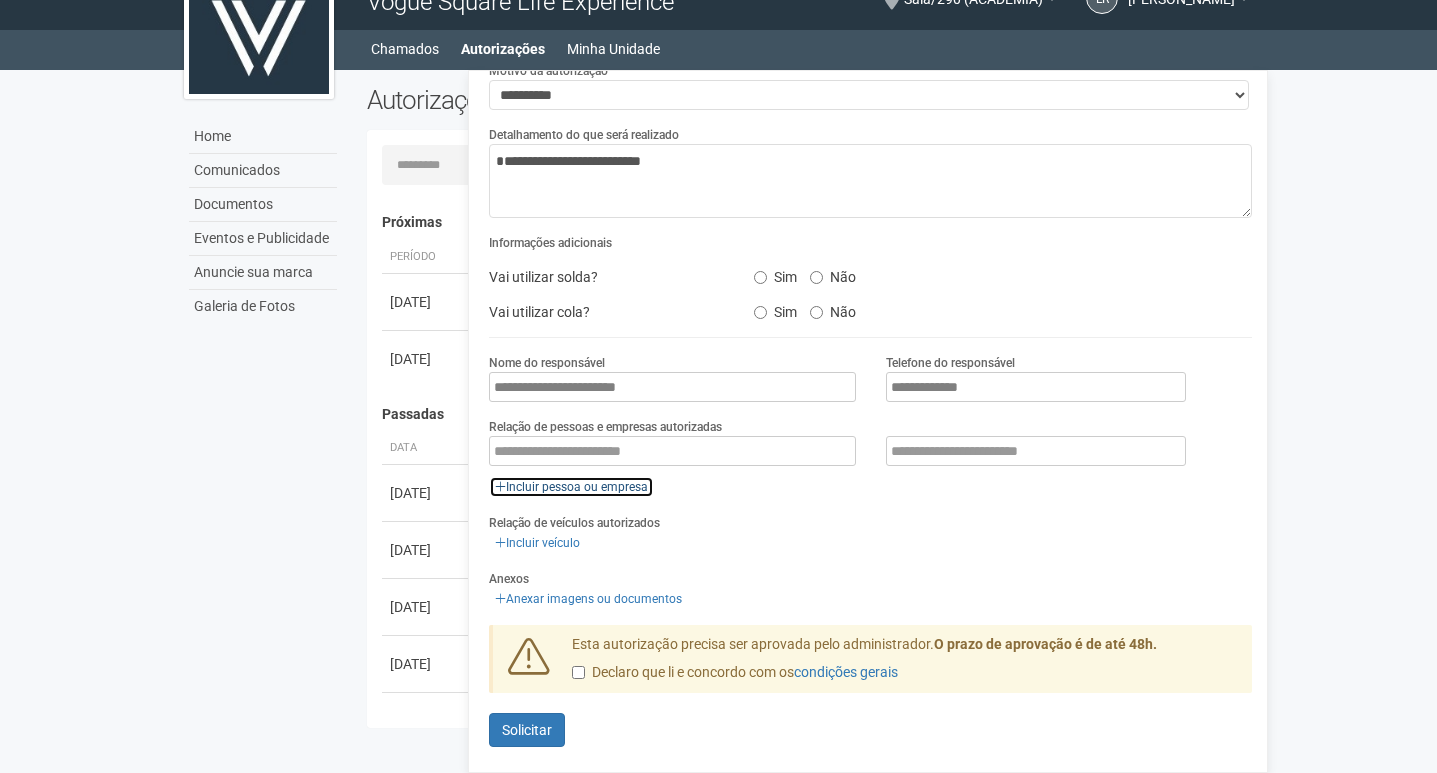 click on "Incluir pessoa ou empresa" at bounding box center (571, 487) 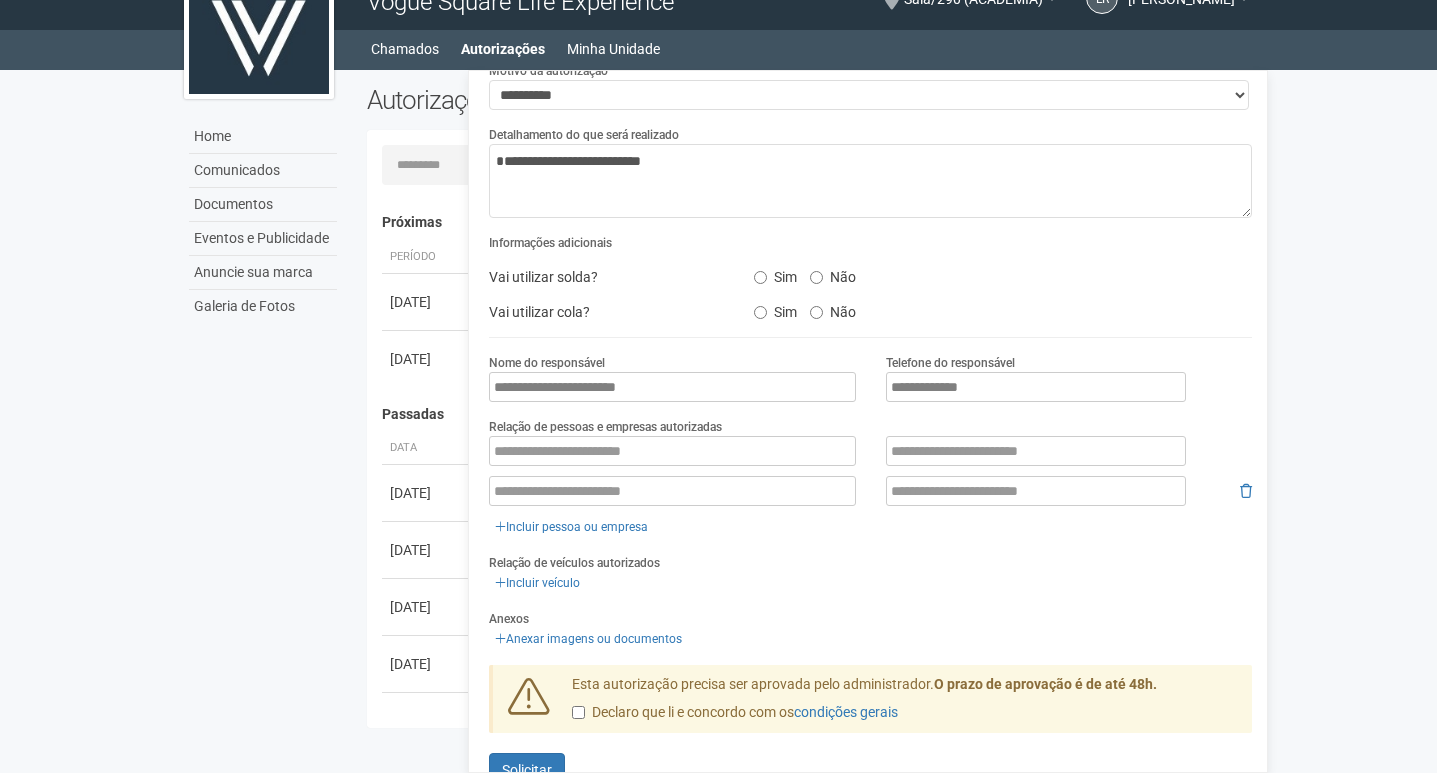 click on "Incluir pessoa ou empresa" at bounding box center (870, 487) 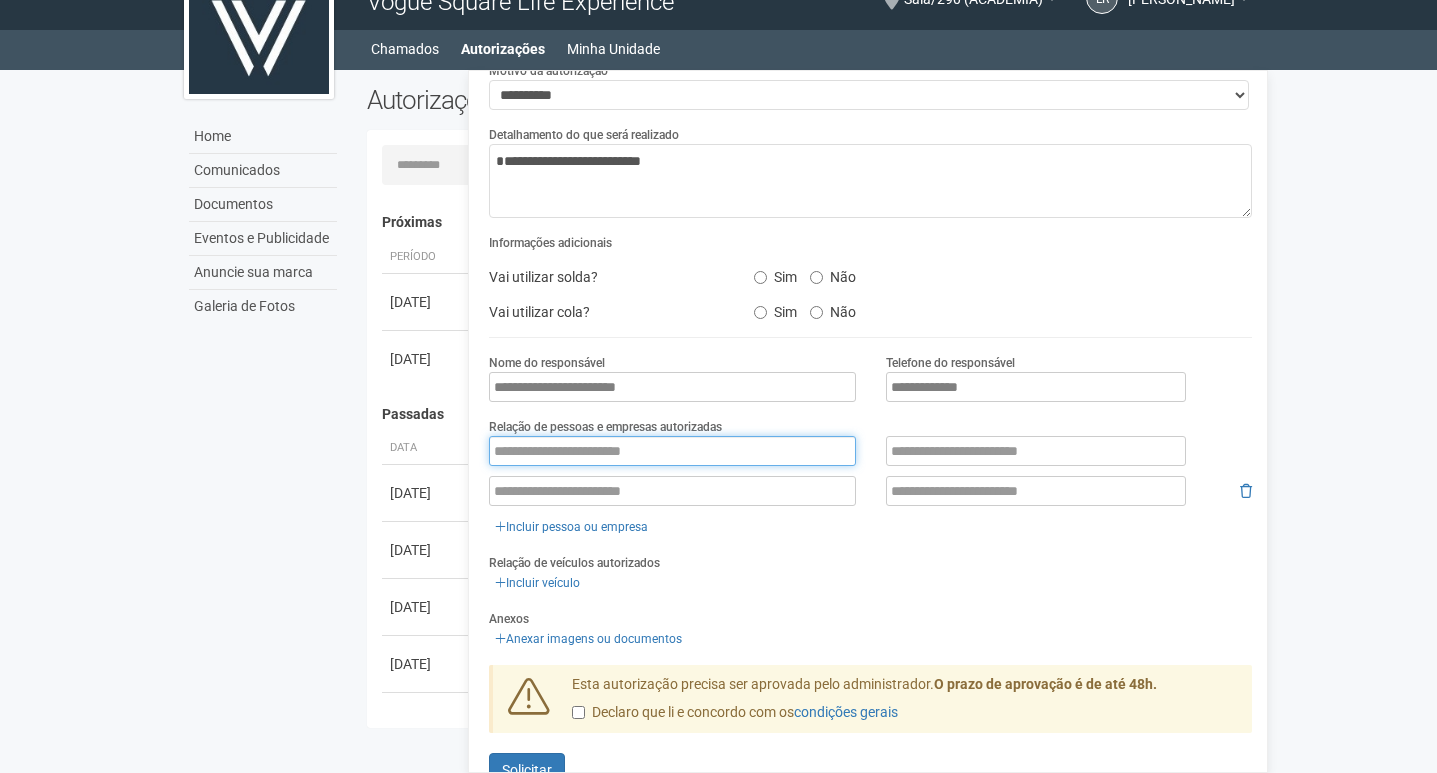 click at bounding box center [672, 451] 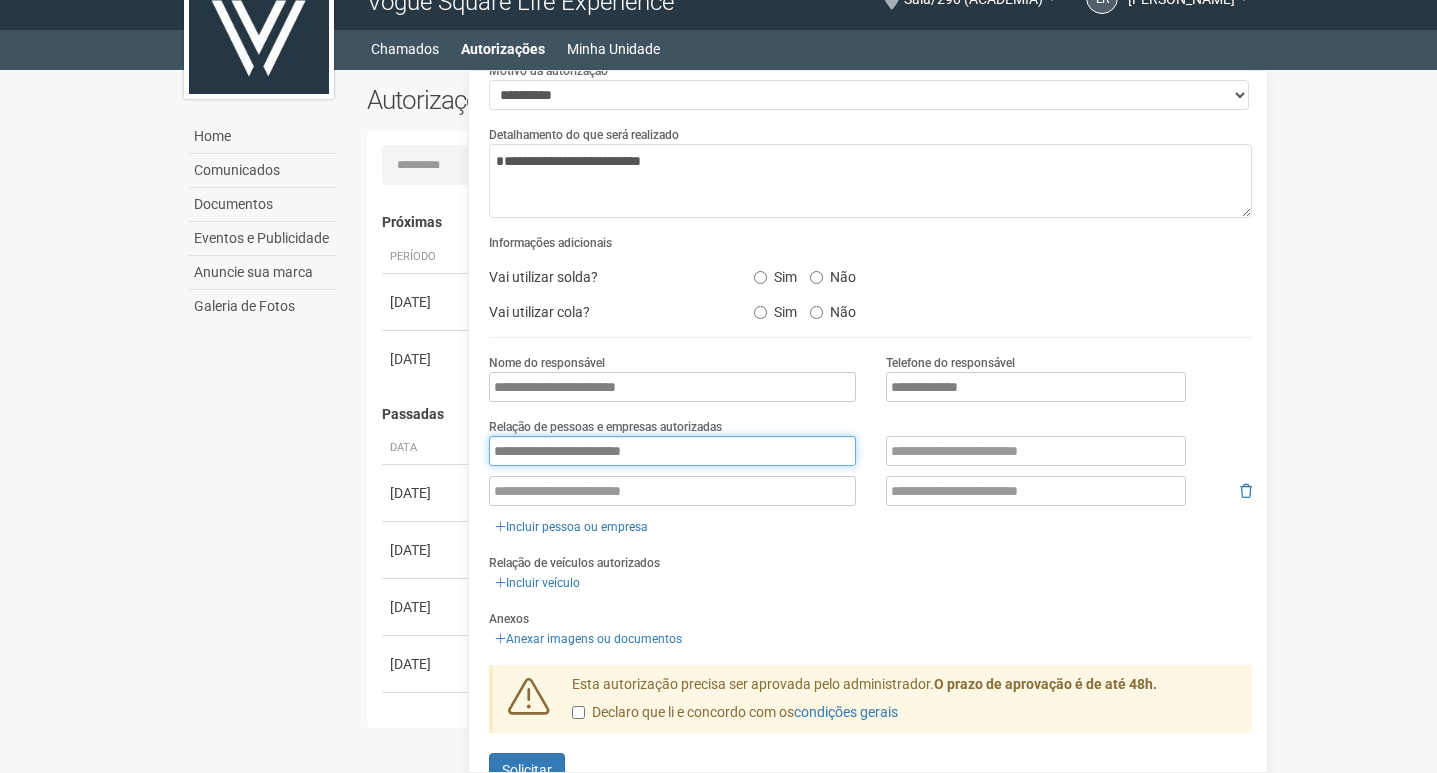 type on "**********" 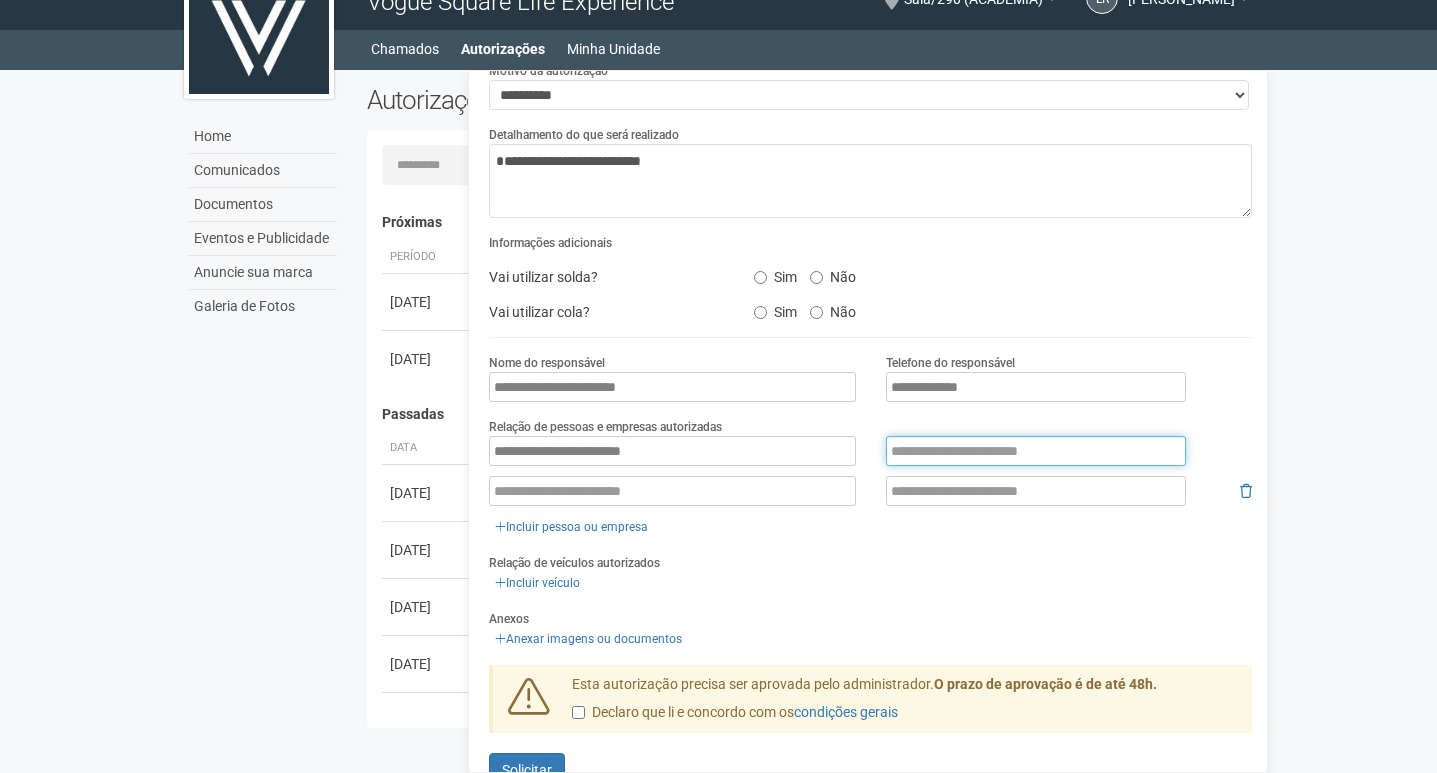 click at bounding box center [1036, 451] 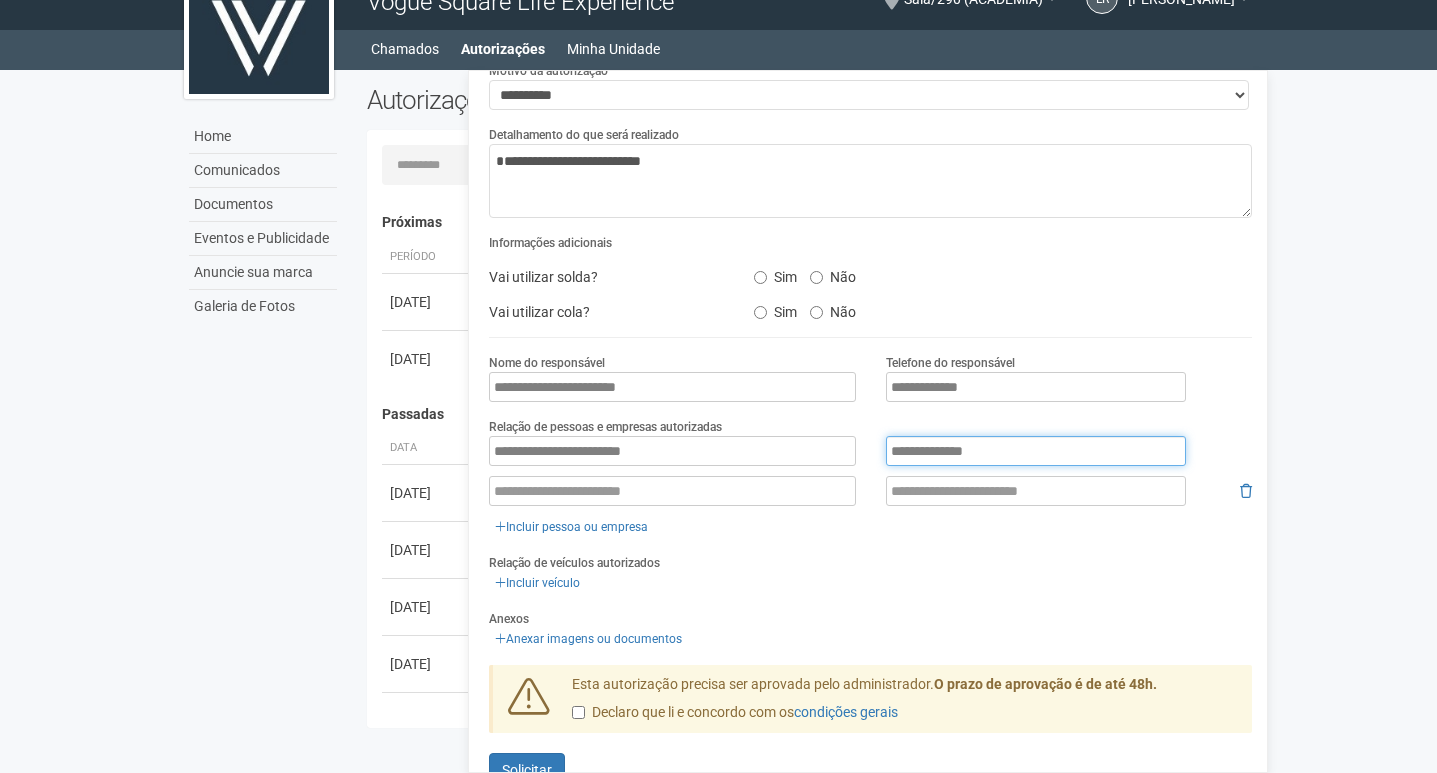 type on "**********" 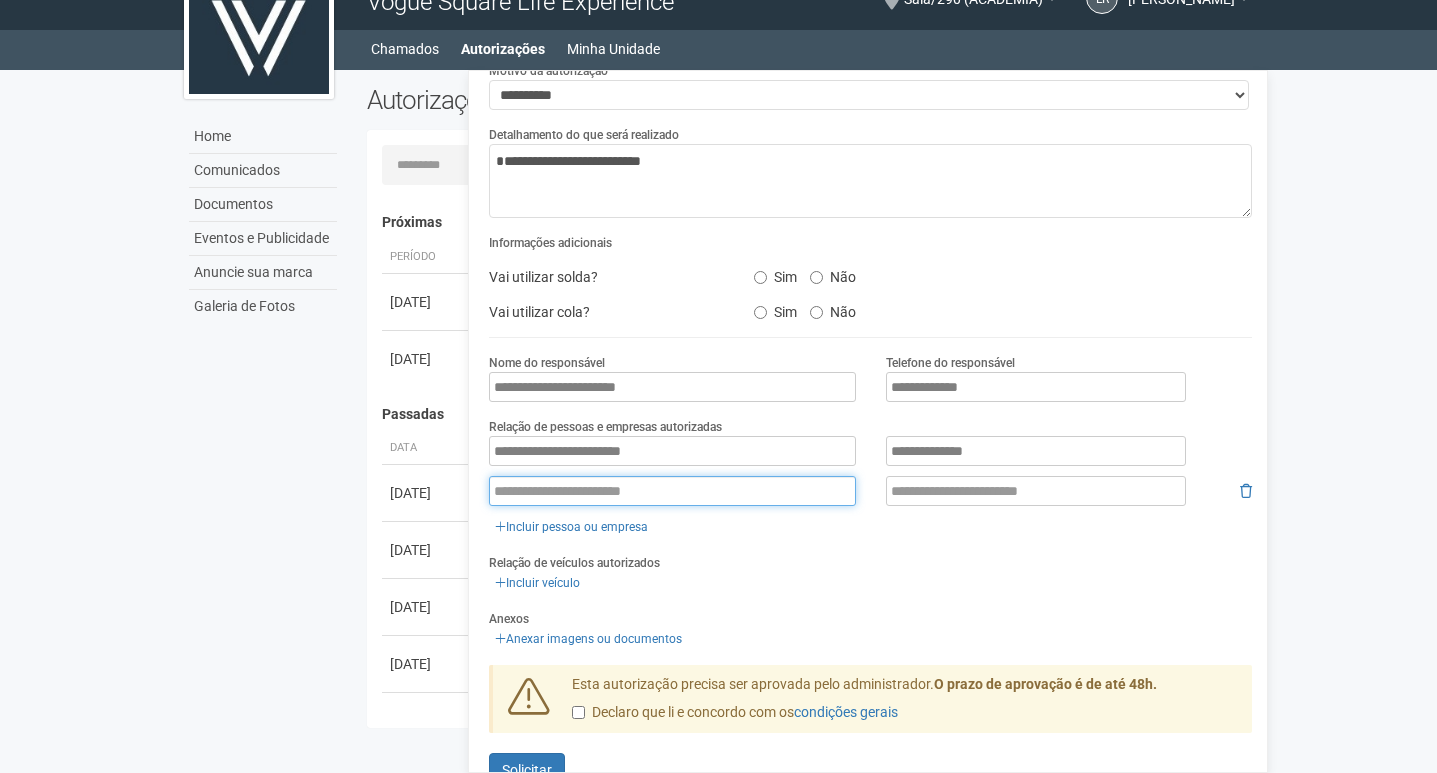 click at bounding box center [672, 491] 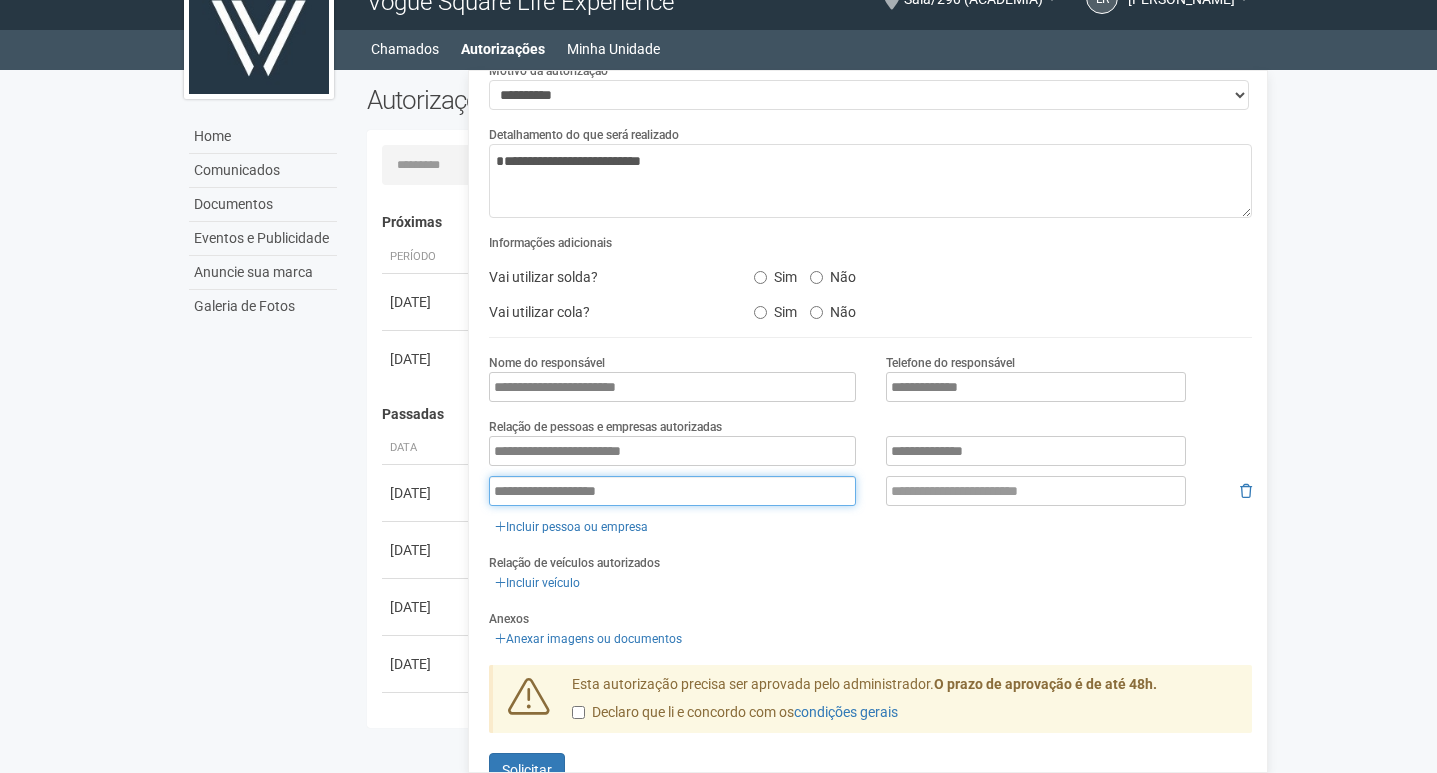 type on "**********" 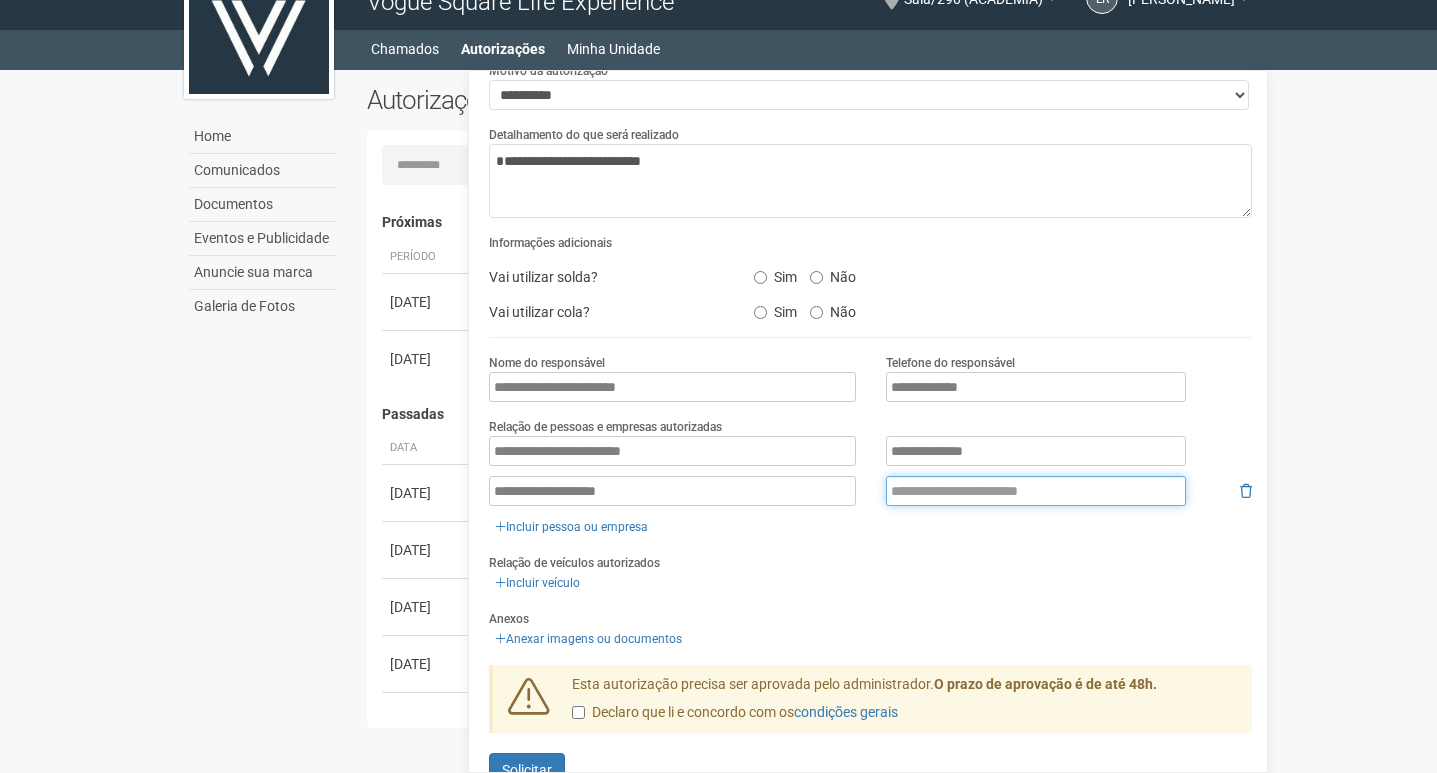 click at bounding box center [1036, 491] 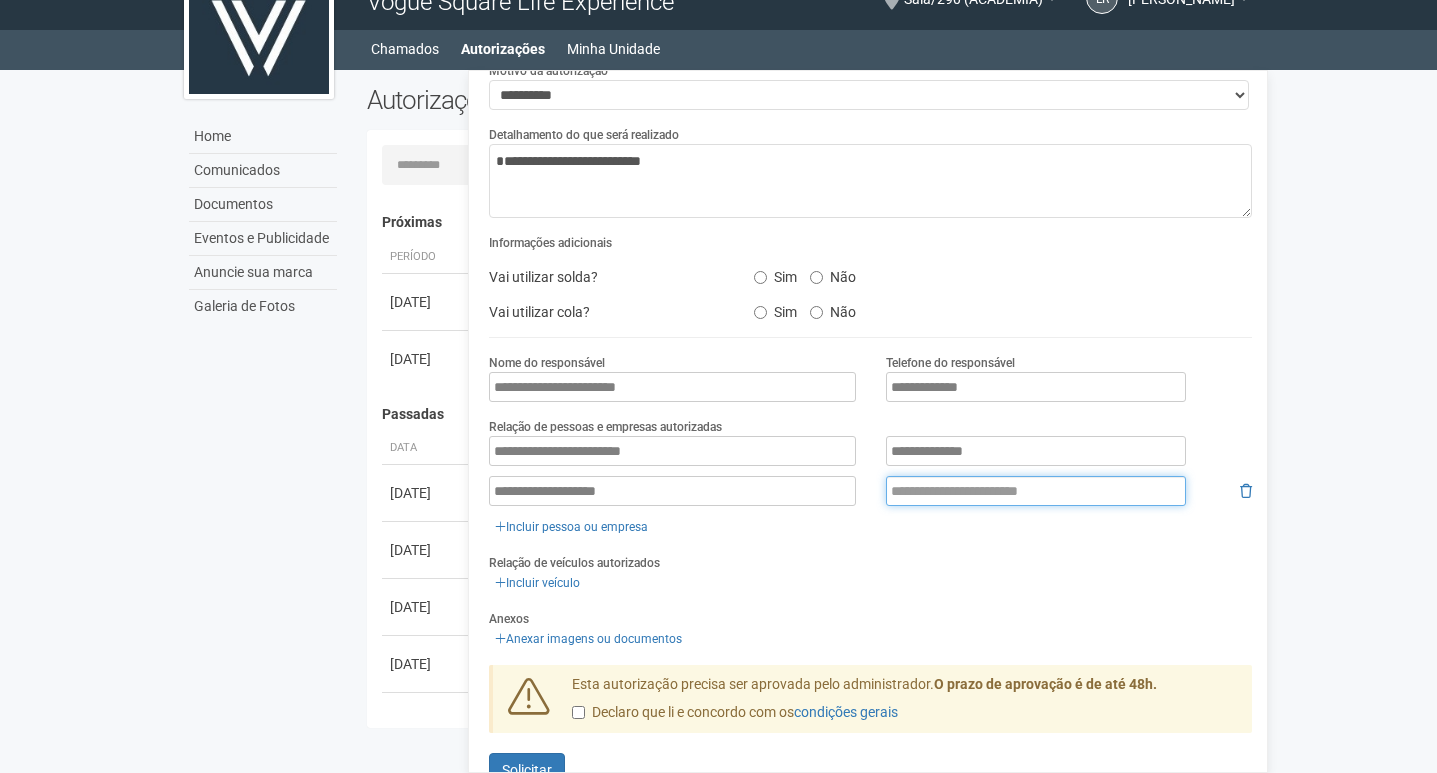 paste on "**********" 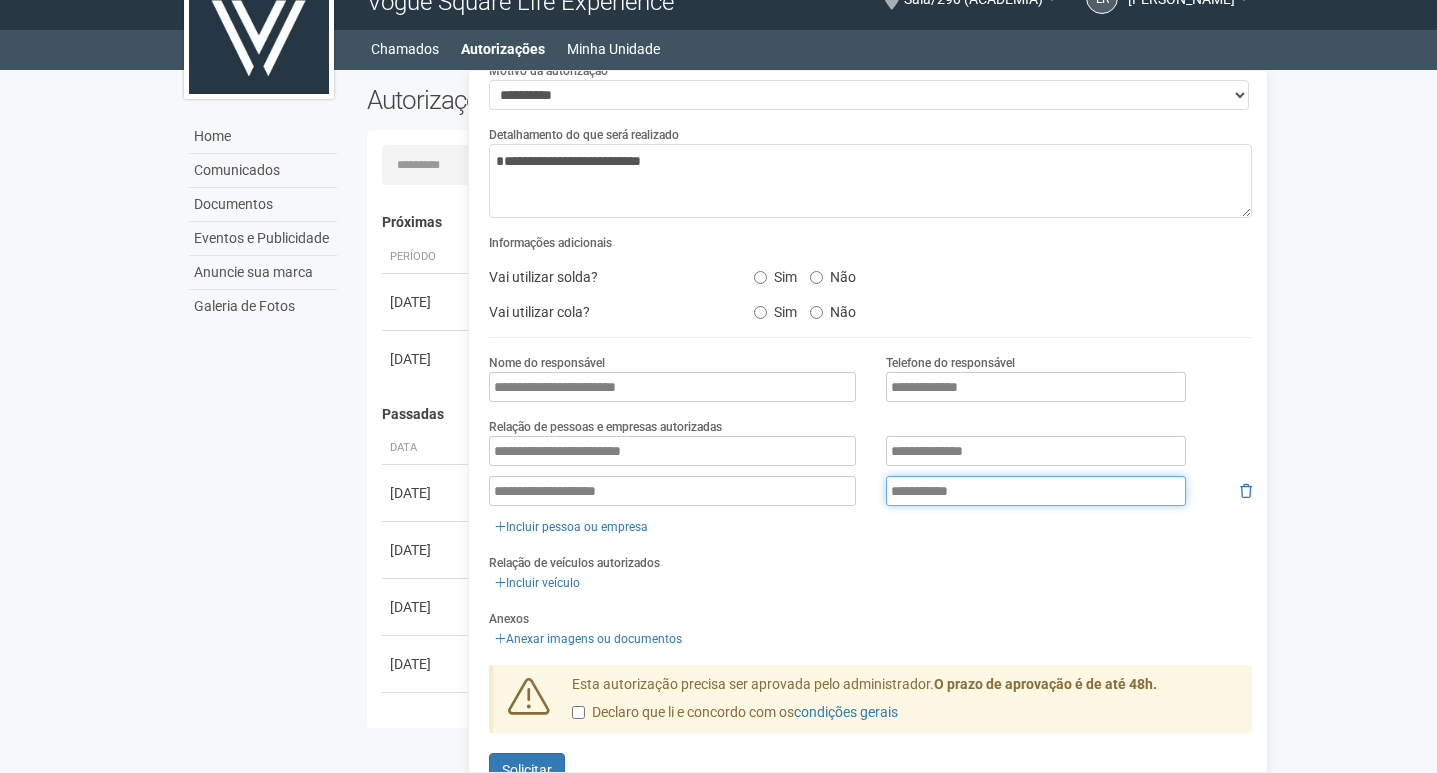 click on "**********" at bounding box center (1036, 491) 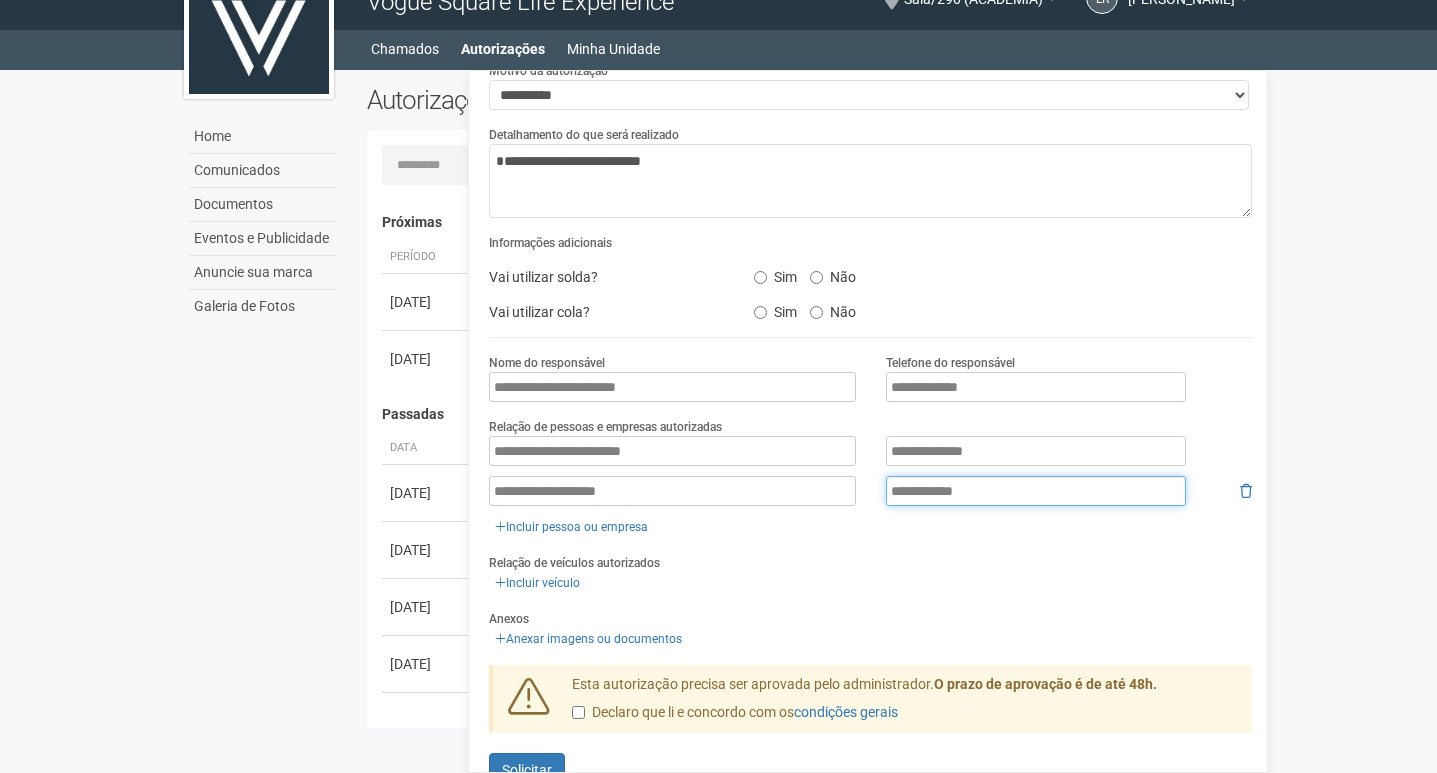 click on "**********" at bounding box center (1036, 491) 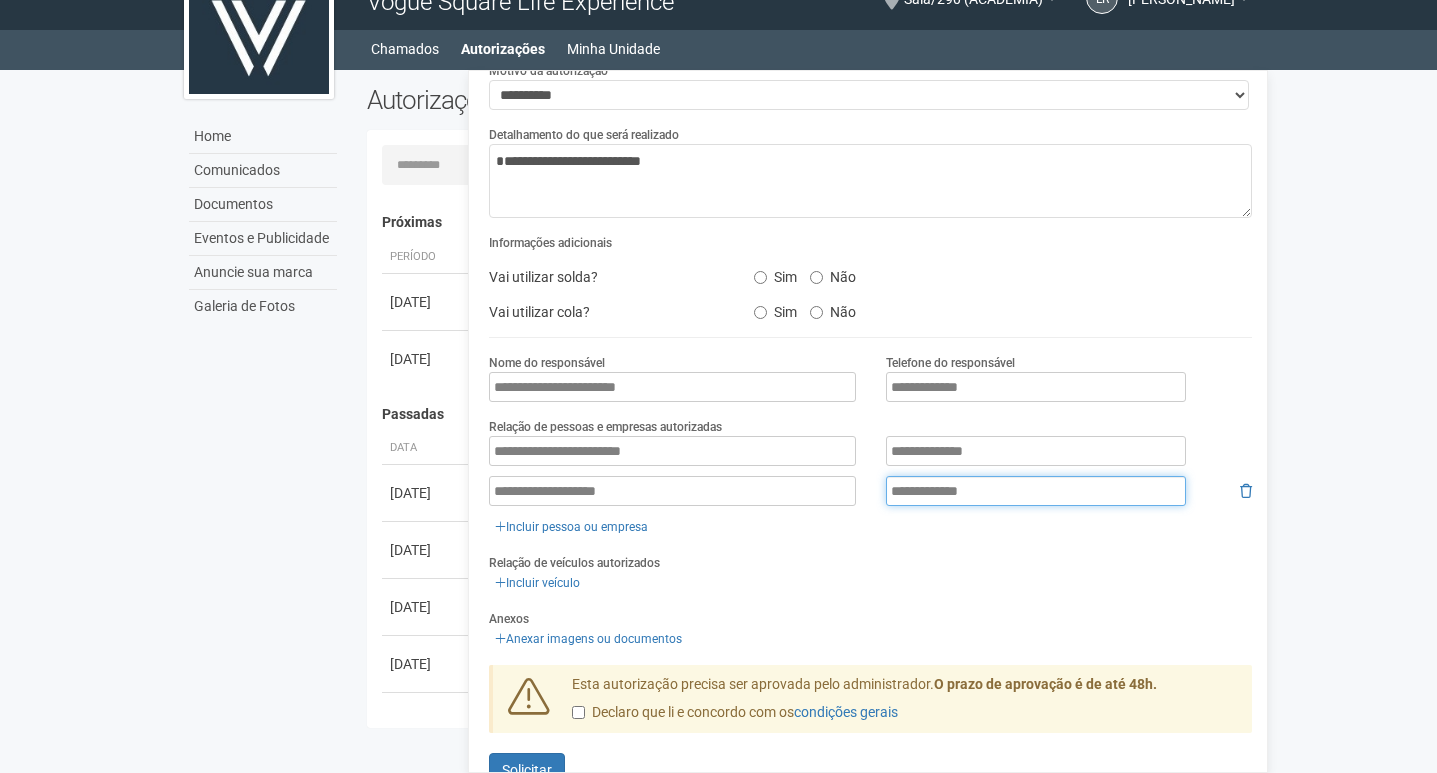 click on "**********" at bounding box center (1036, 491) 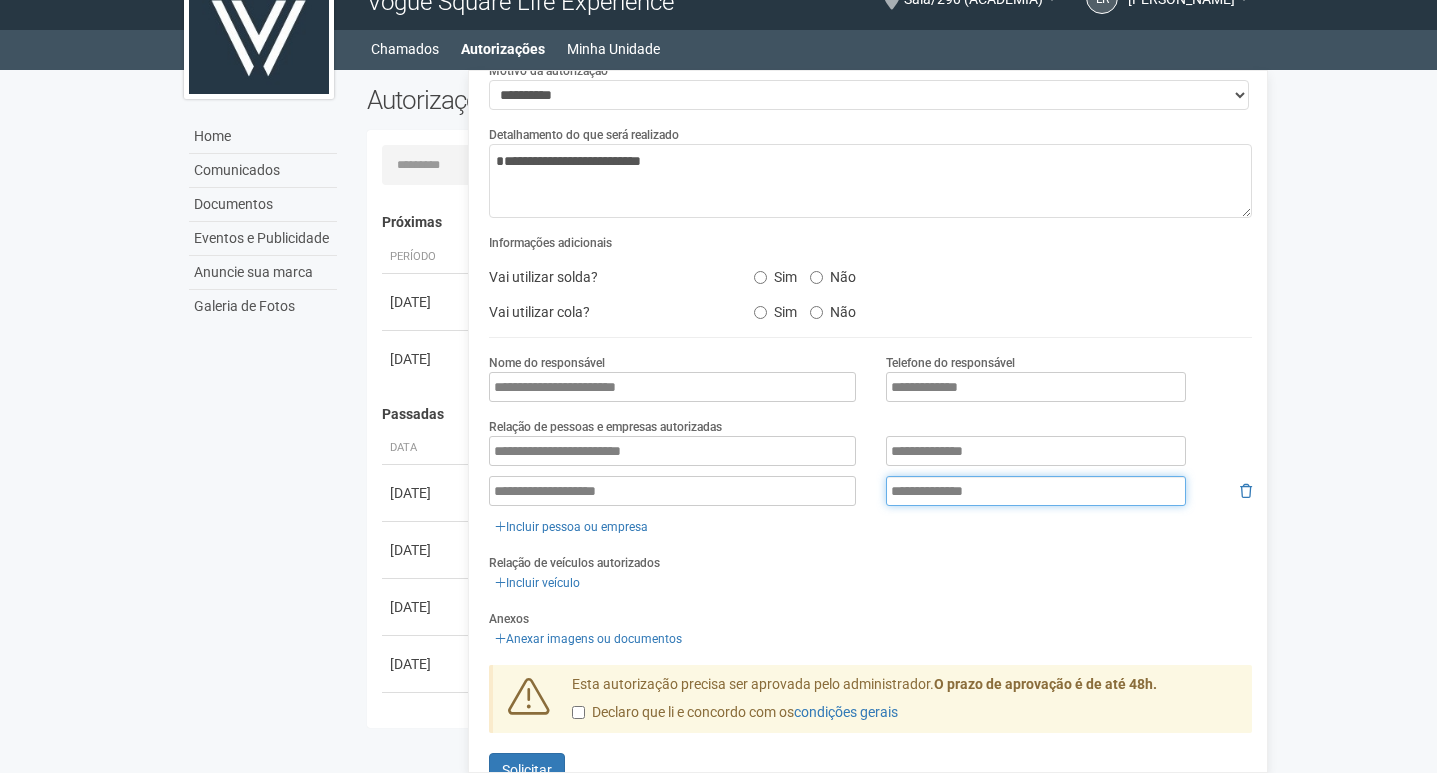type on "**********" 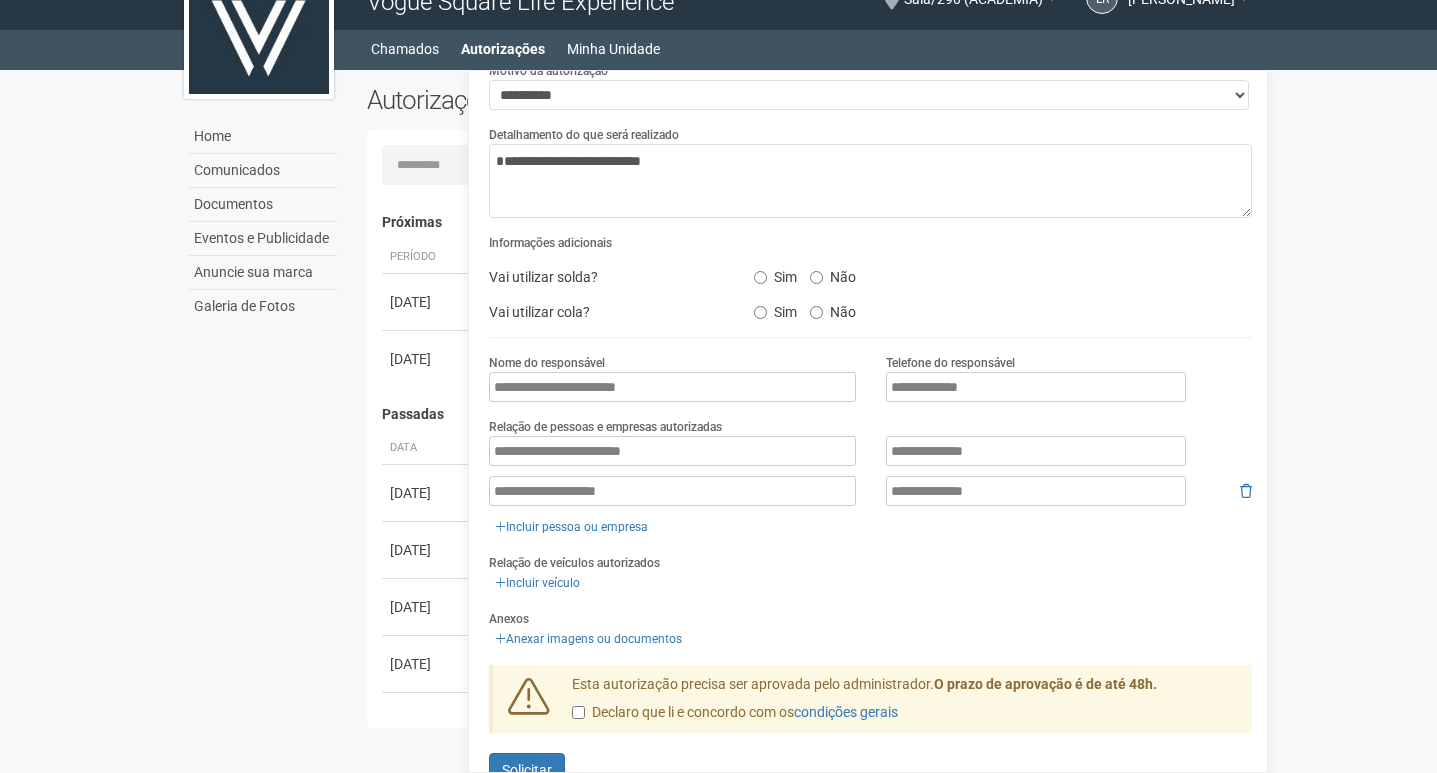 click on "Relação de veículos autorizados
Incluir veículo" at bounding box center [870, 573] 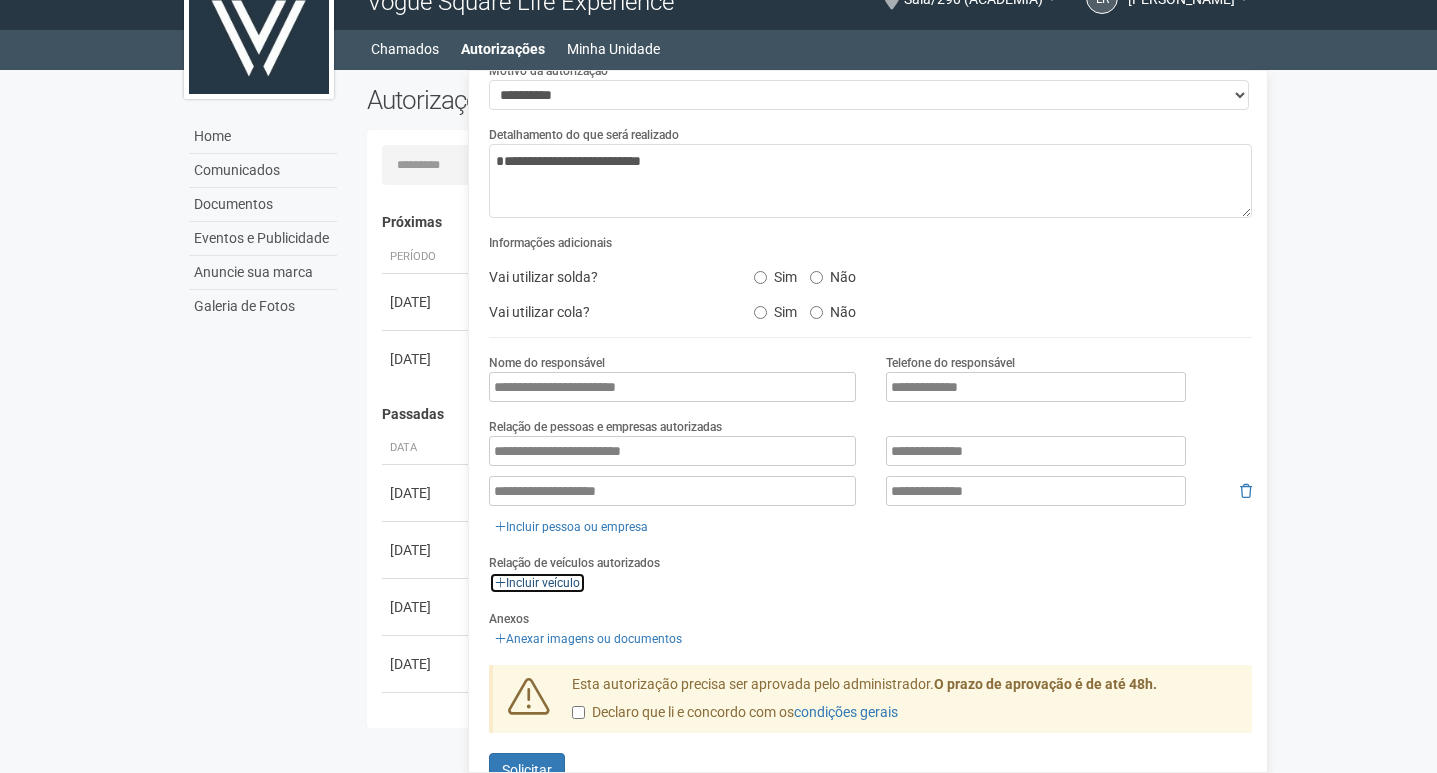 click on "Incluir veículo" at bounding box center (537, 583) 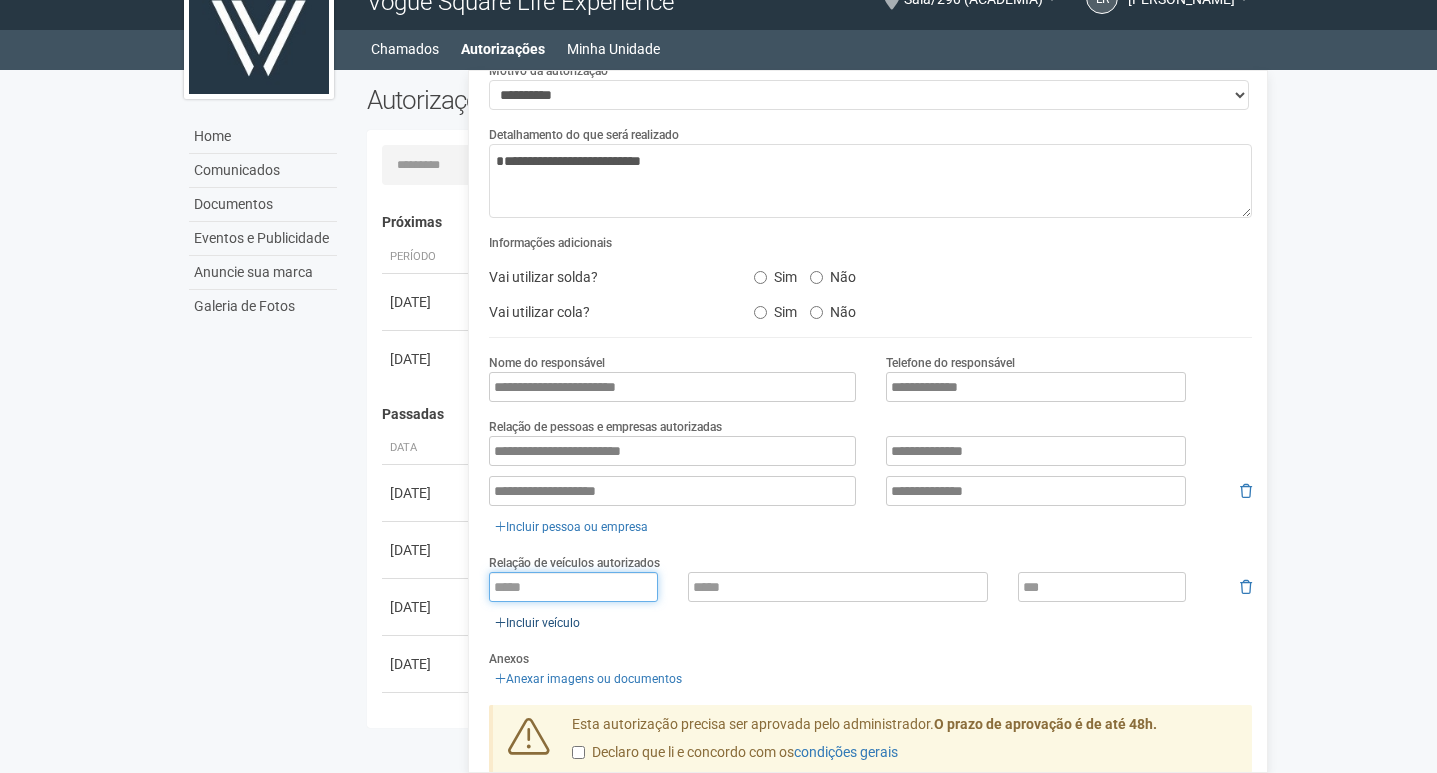 click at bounding box center [573, 587] 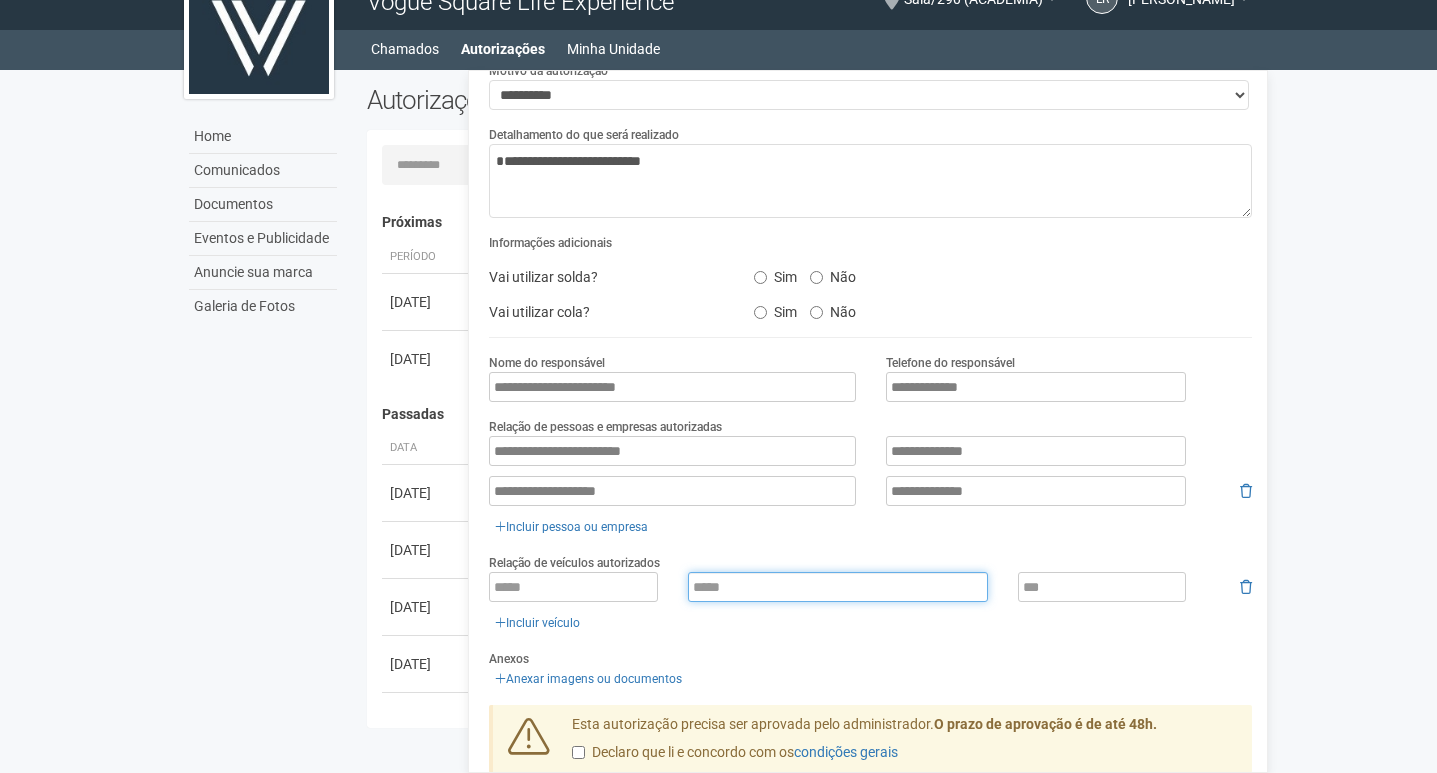 click at bounding box center (838, 587) 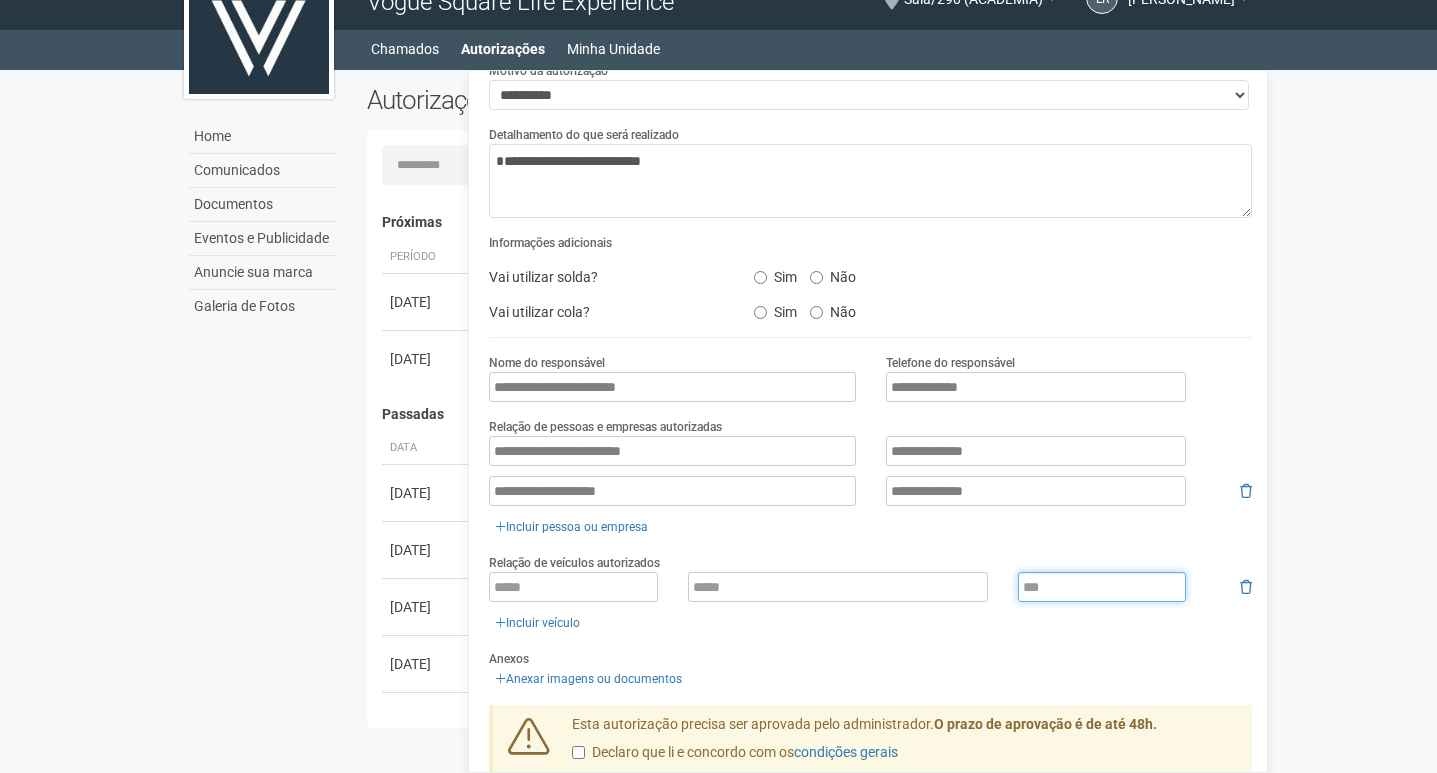 click at bounding box center (1102, 587) 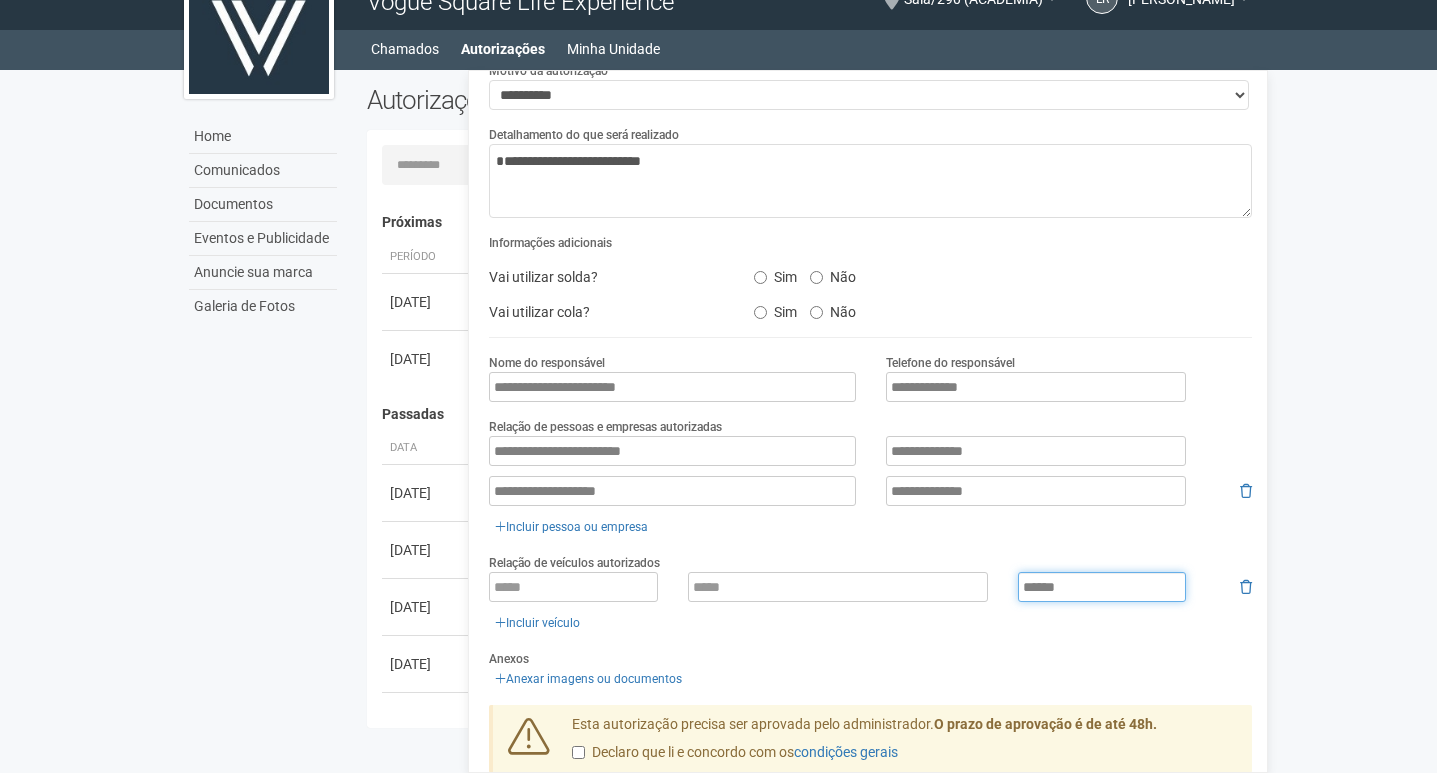 type on "******" 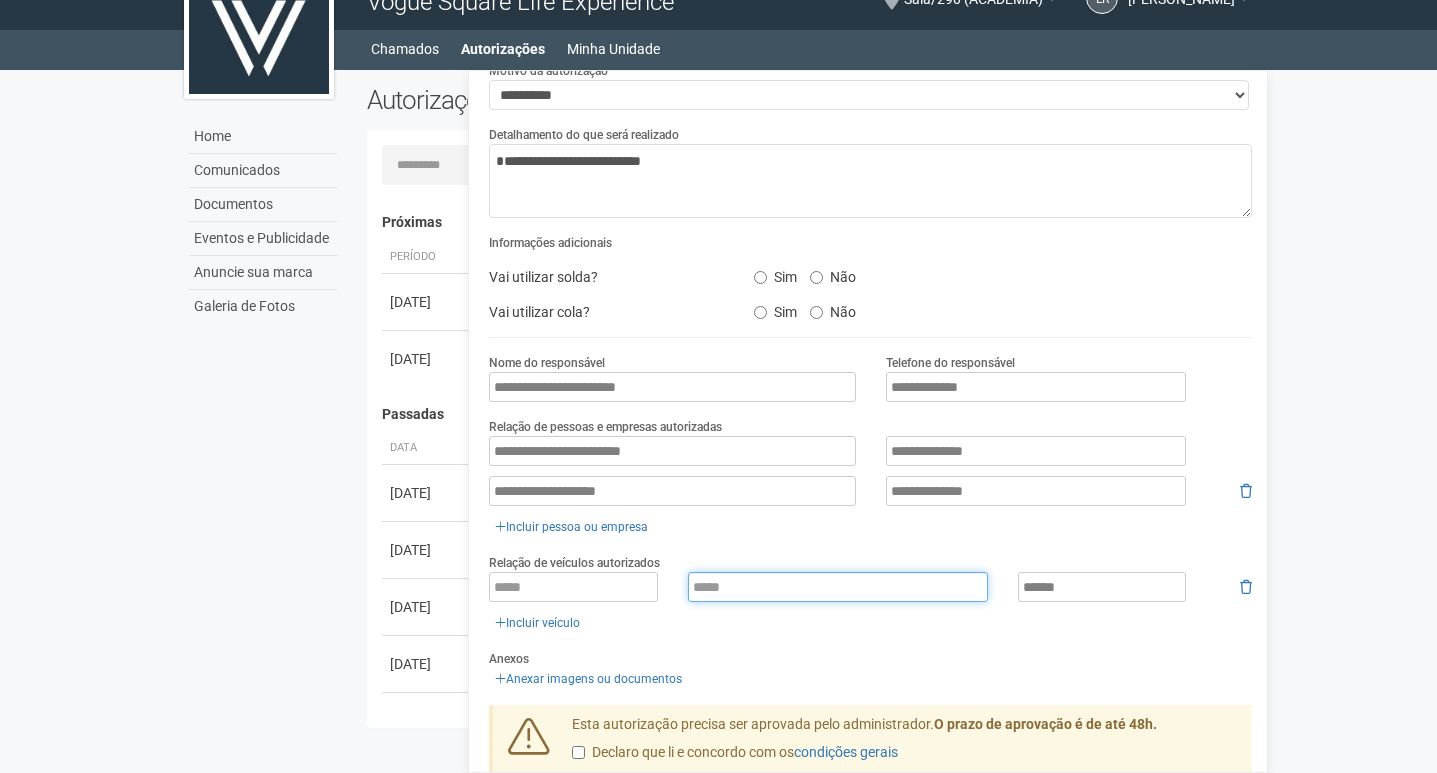 click at bounding box center (838, 587) 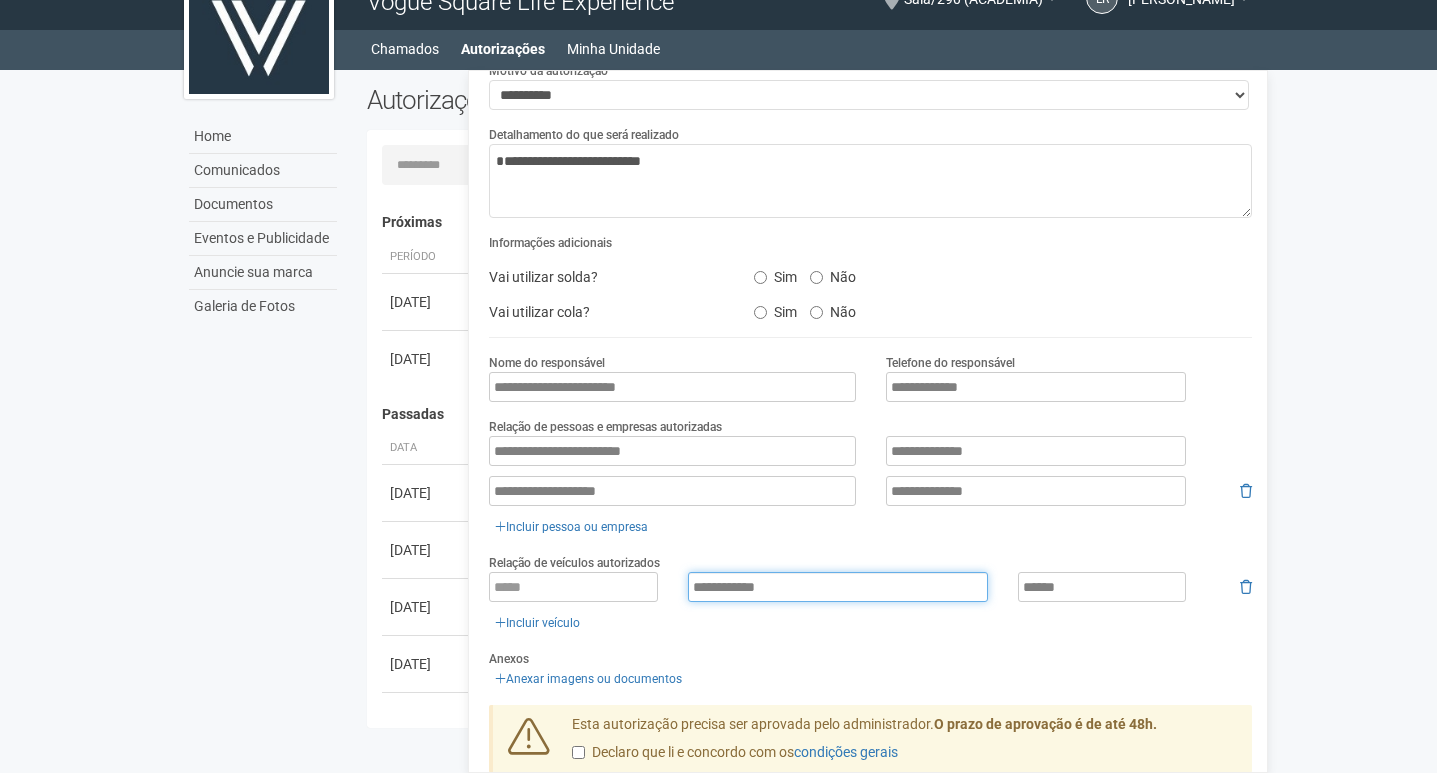 click on "**********" at bounding box center [838, 587] 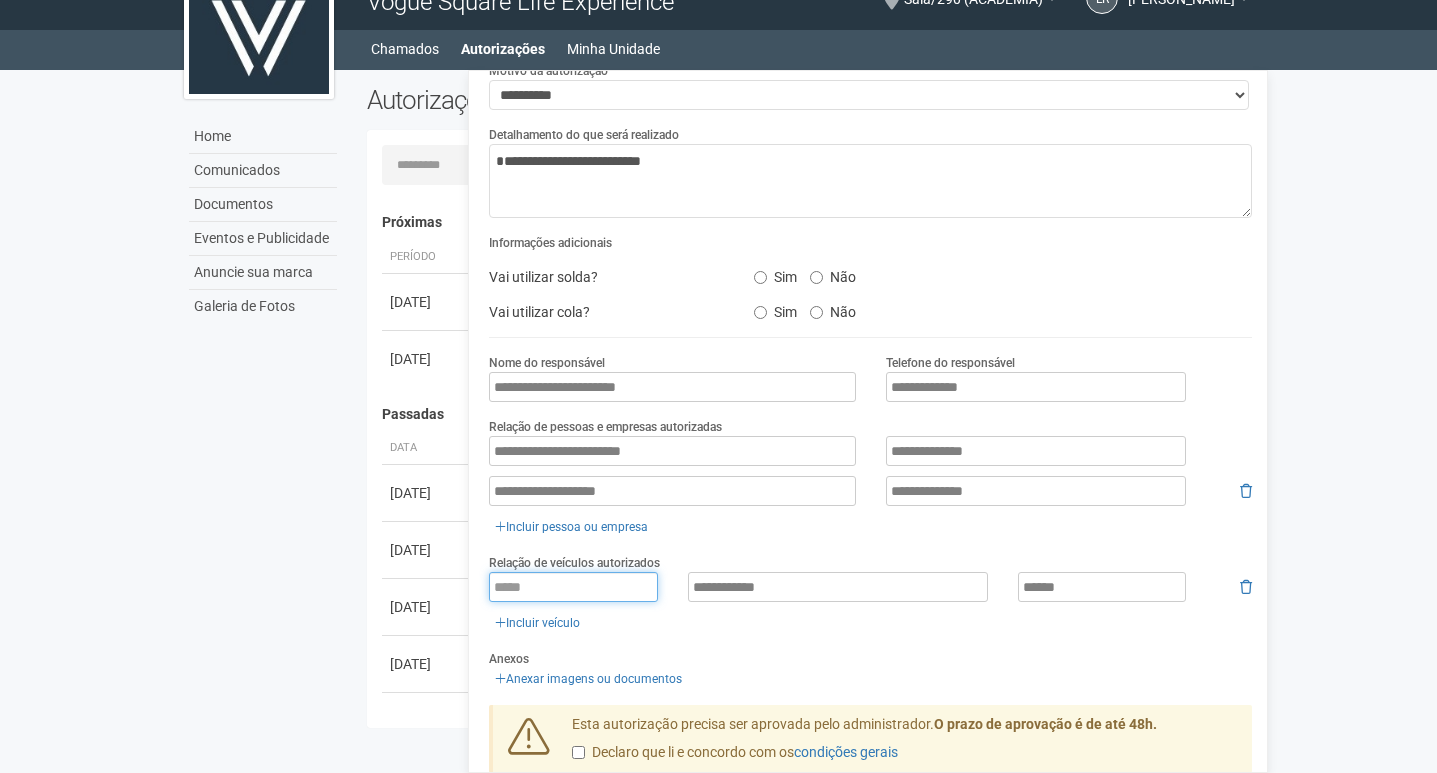 click at bounding box center [573, 587] 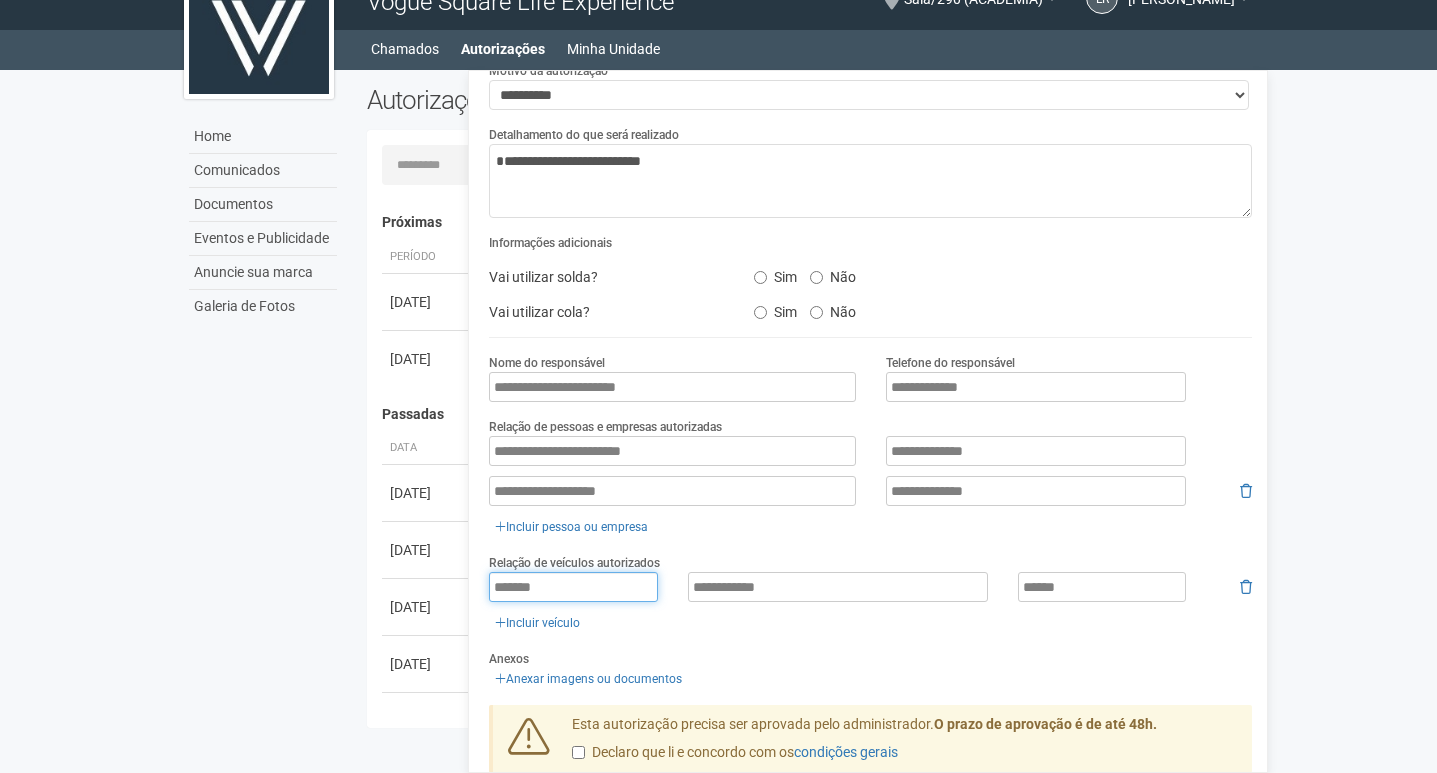 type on "*******" 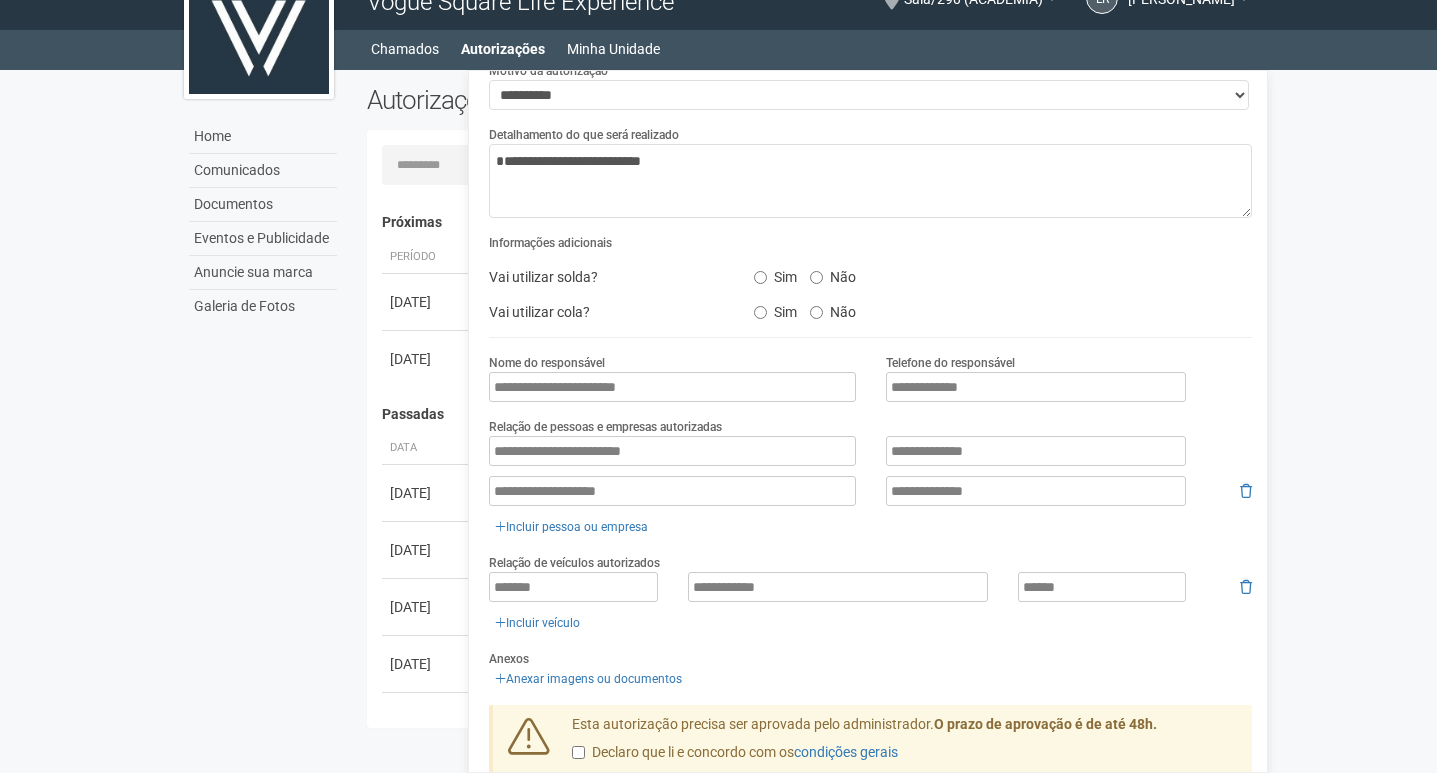 click on "**********" at bounding box center (870, 603) 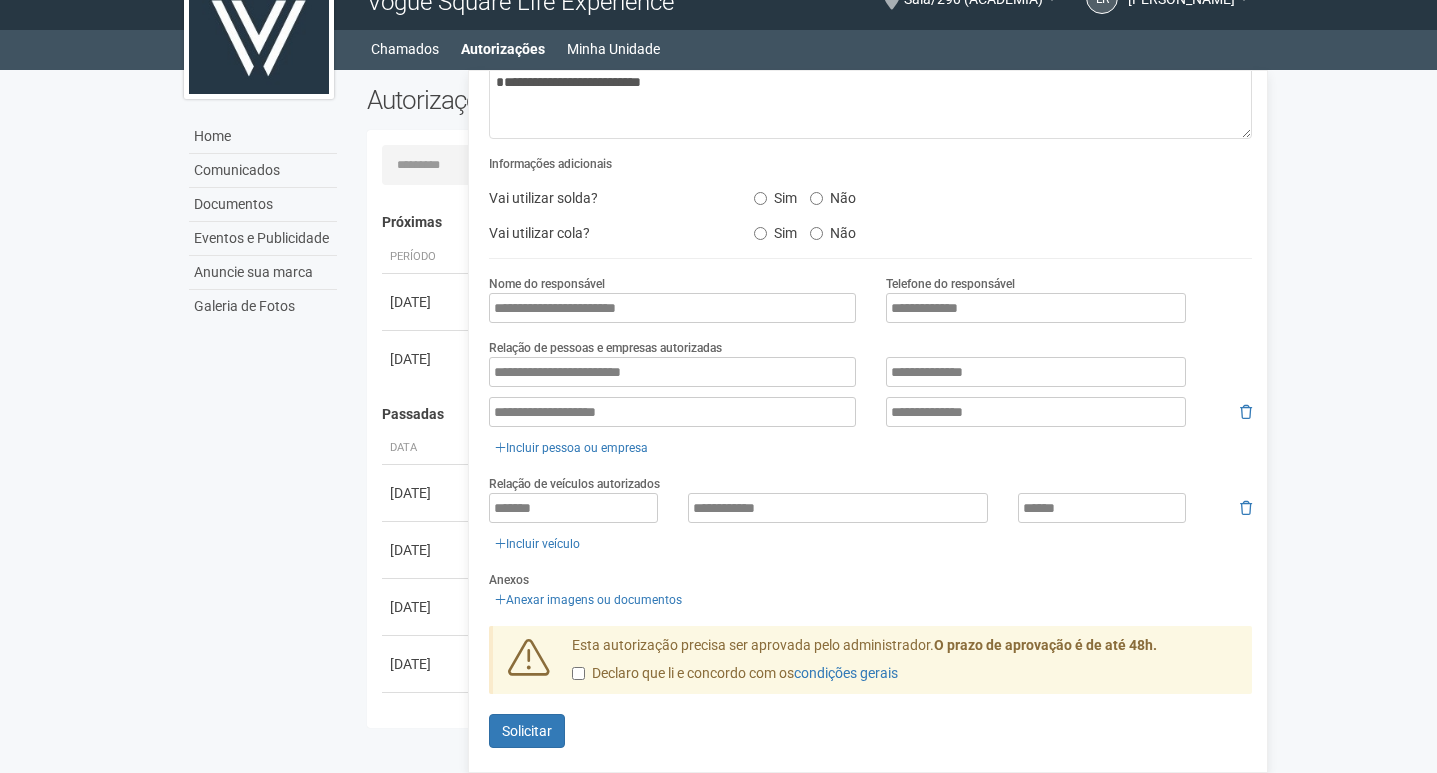 scroll, scrollTop: 209, scrollLeft: 0, axis: vertical 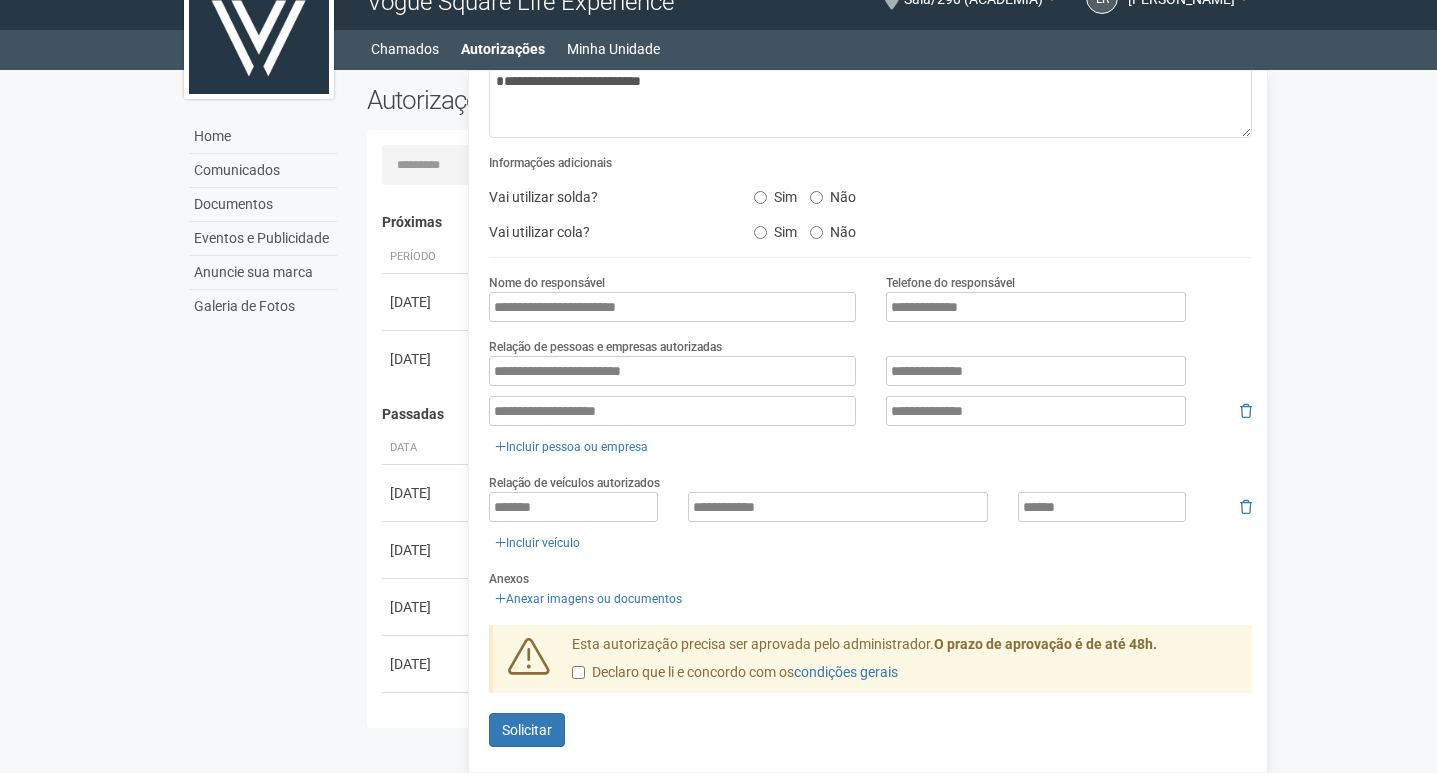 click on "Enviando...
Solicitar" at bounding box center [870, 730] 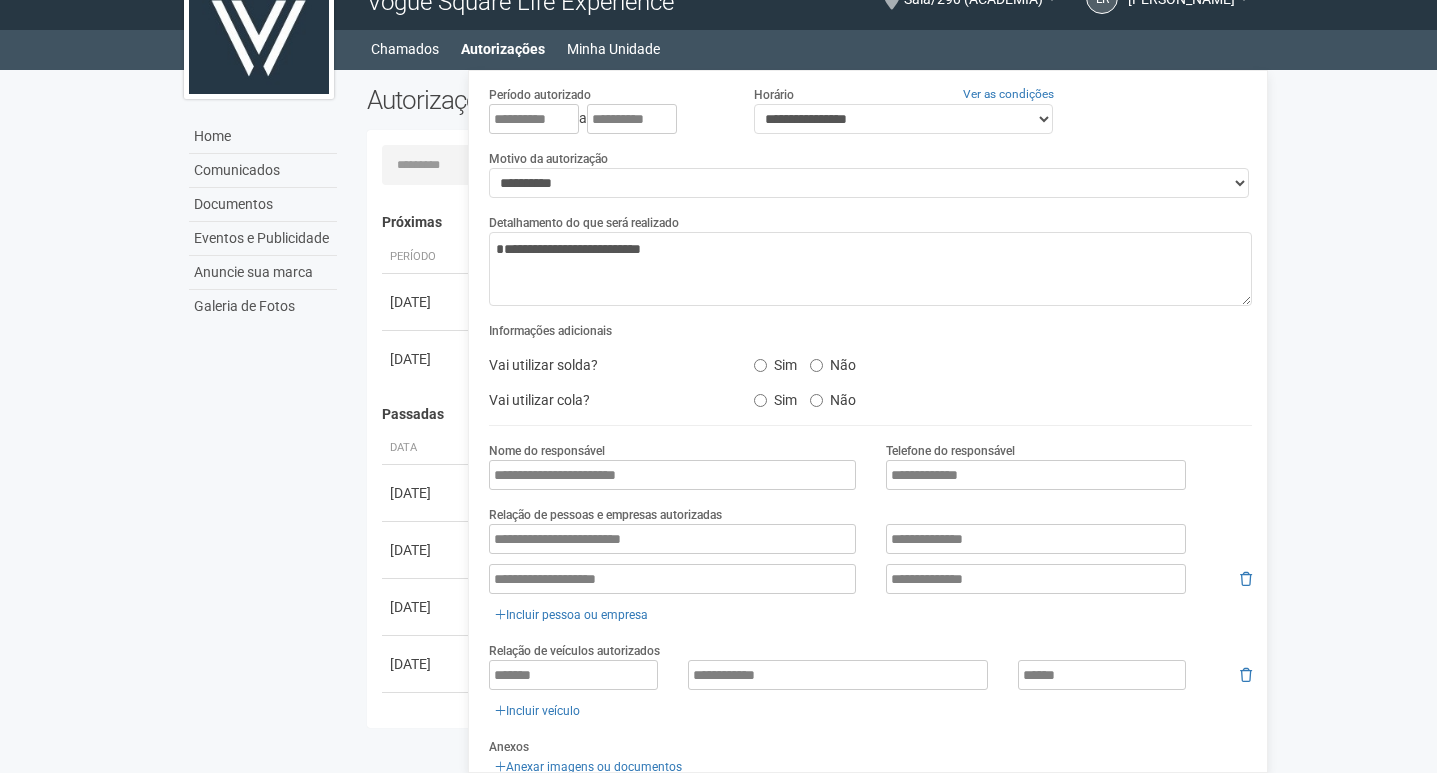 scroll, scrollTop: 9, scrollLeft: 0, axis: vertical 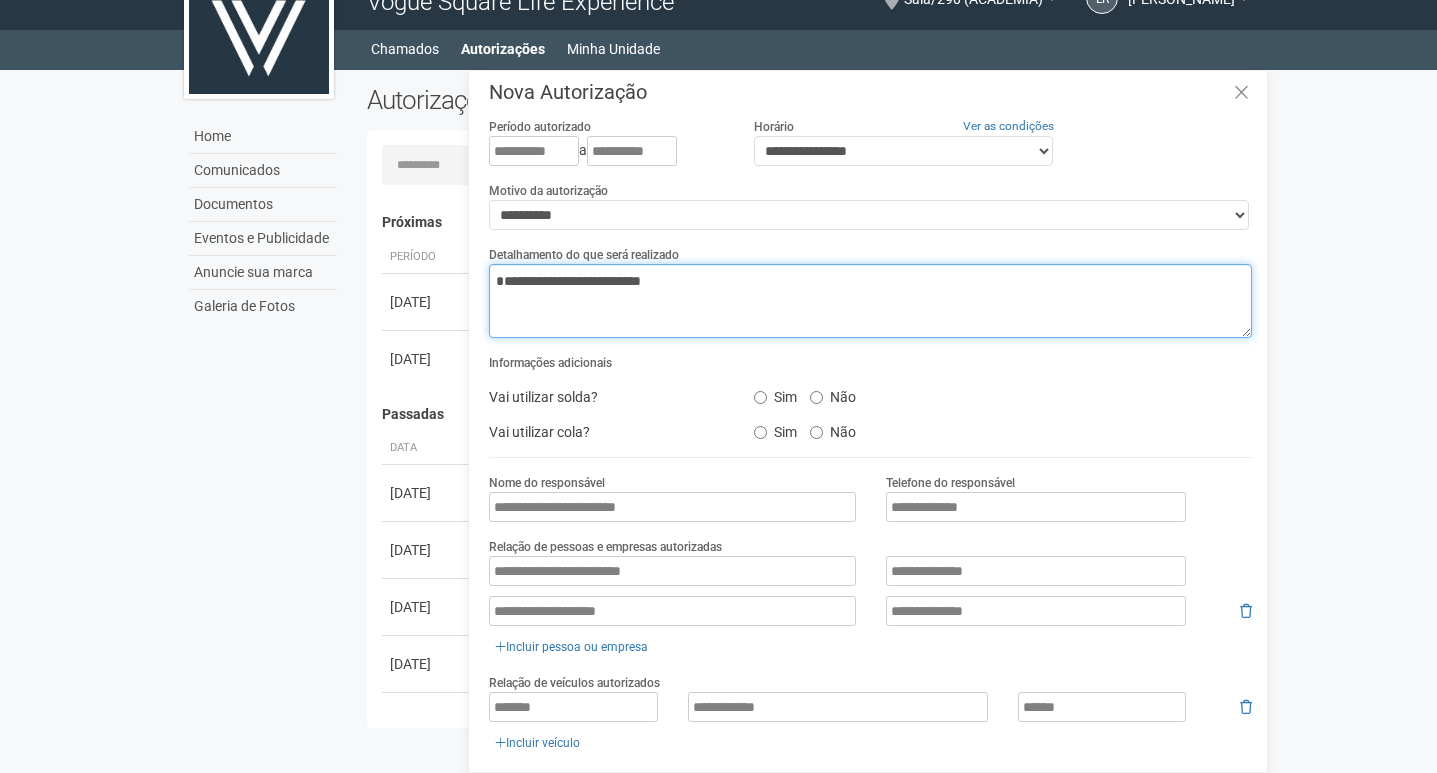 click on "**********" at bounding box center [870, 301] 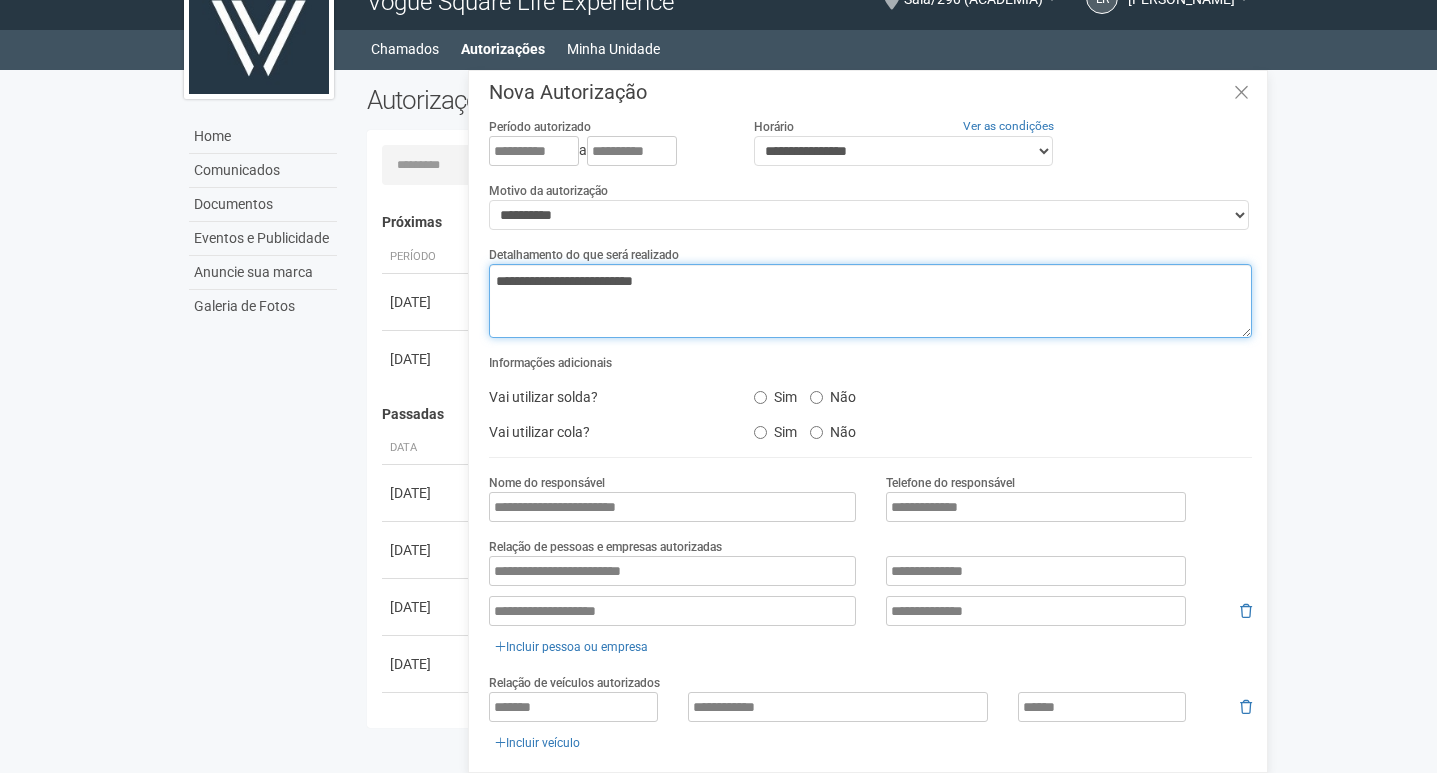 click on "**********" at bounding box center (870, 301) 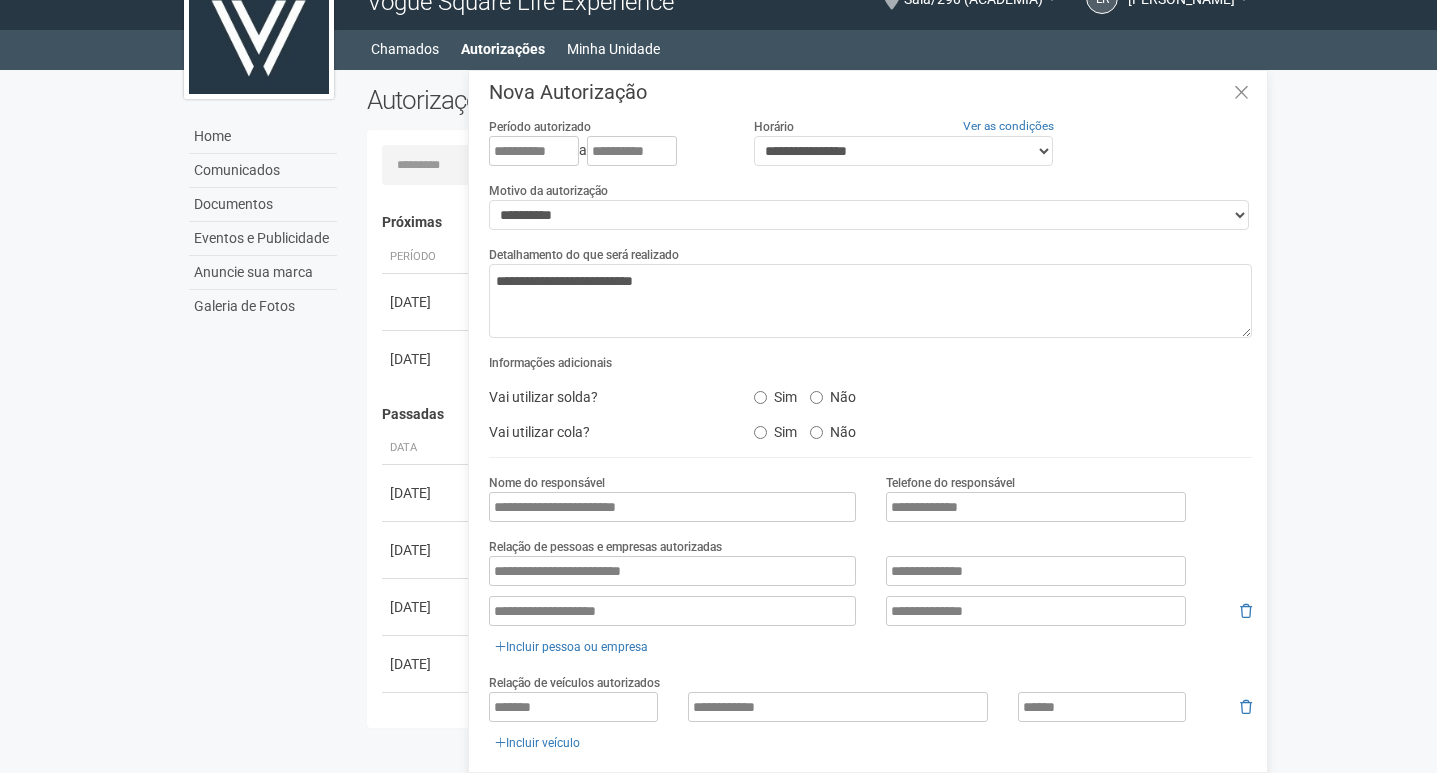 click on "Sim
Não" at bounding box center [937, 394] 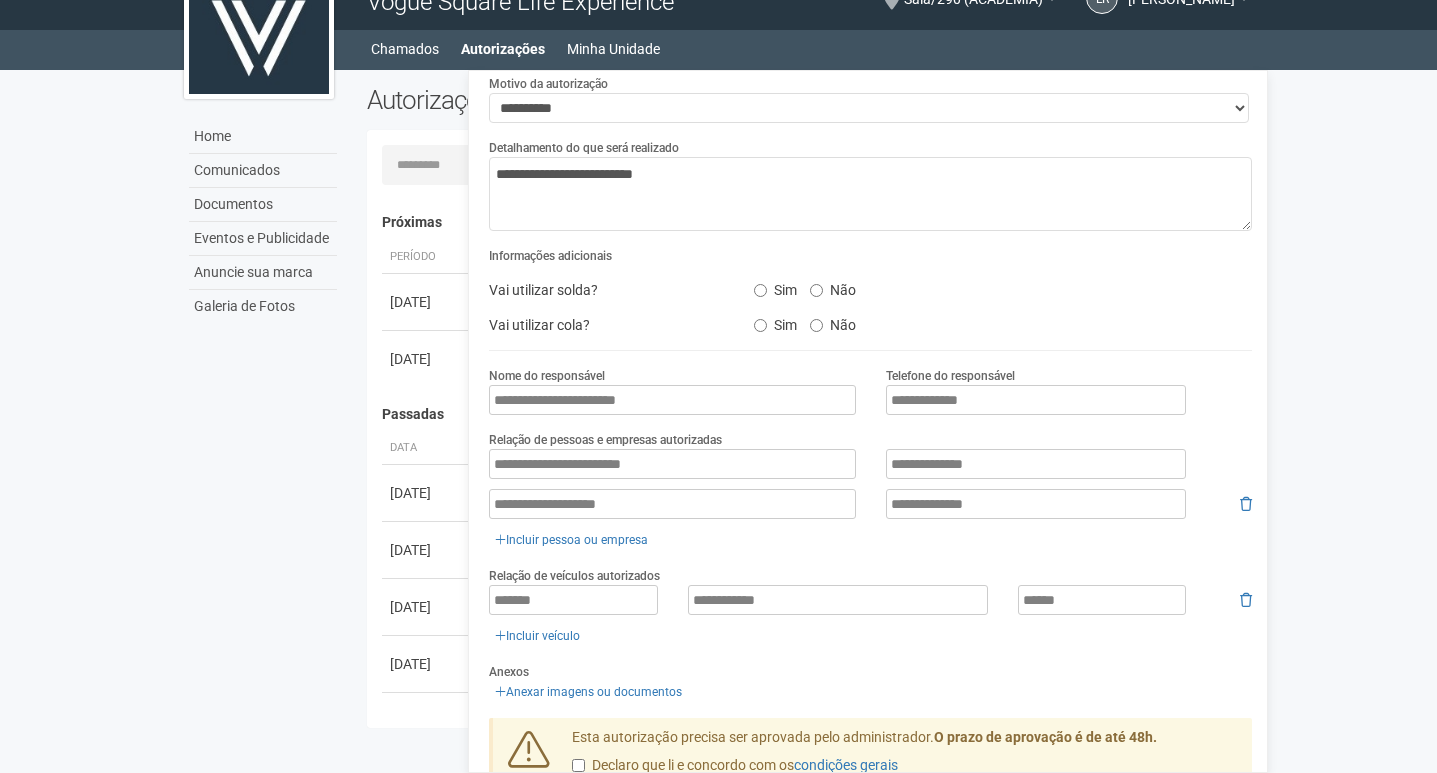 scroll, scrollTop: 0, scrollLeft: 0, axis: both 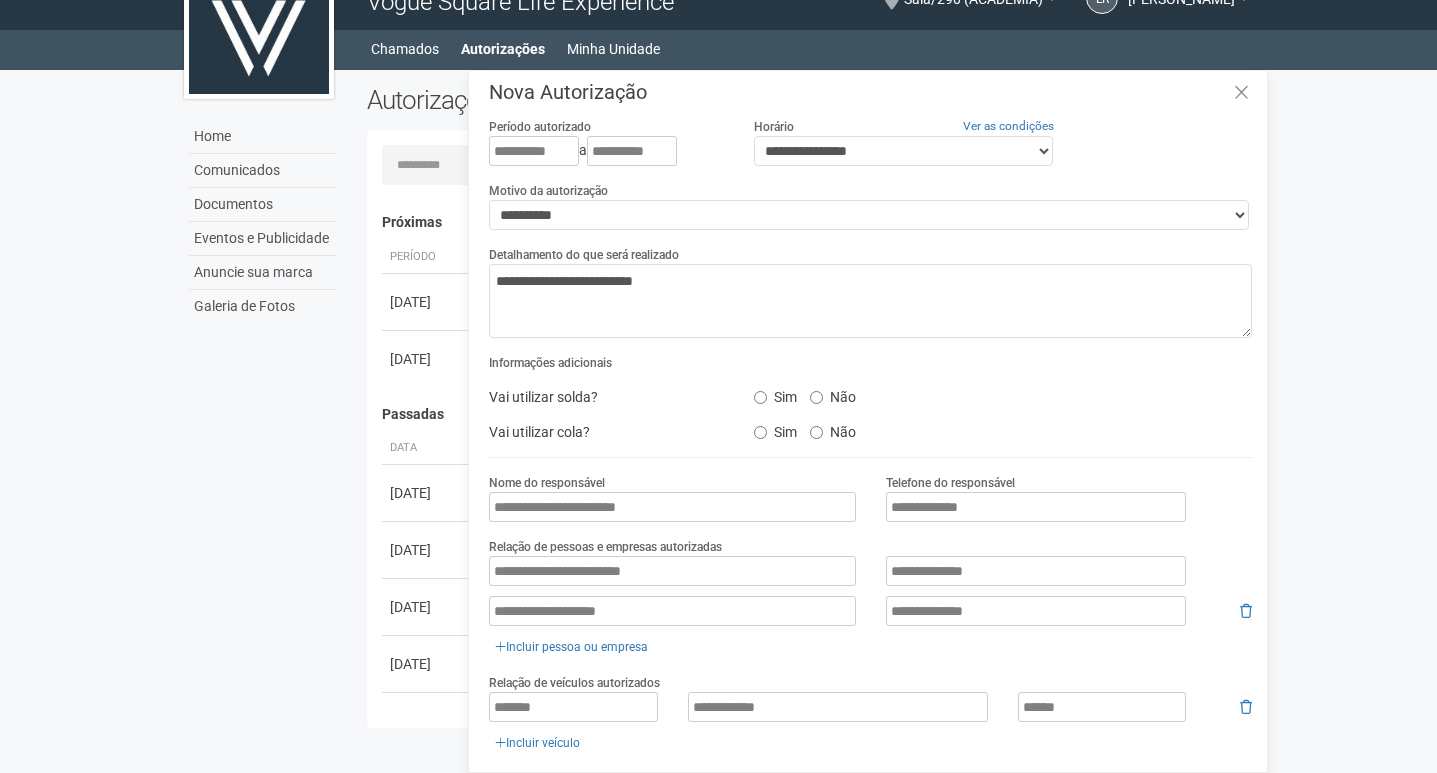 click on "Sim
Não" at bounding box center [937, 429] 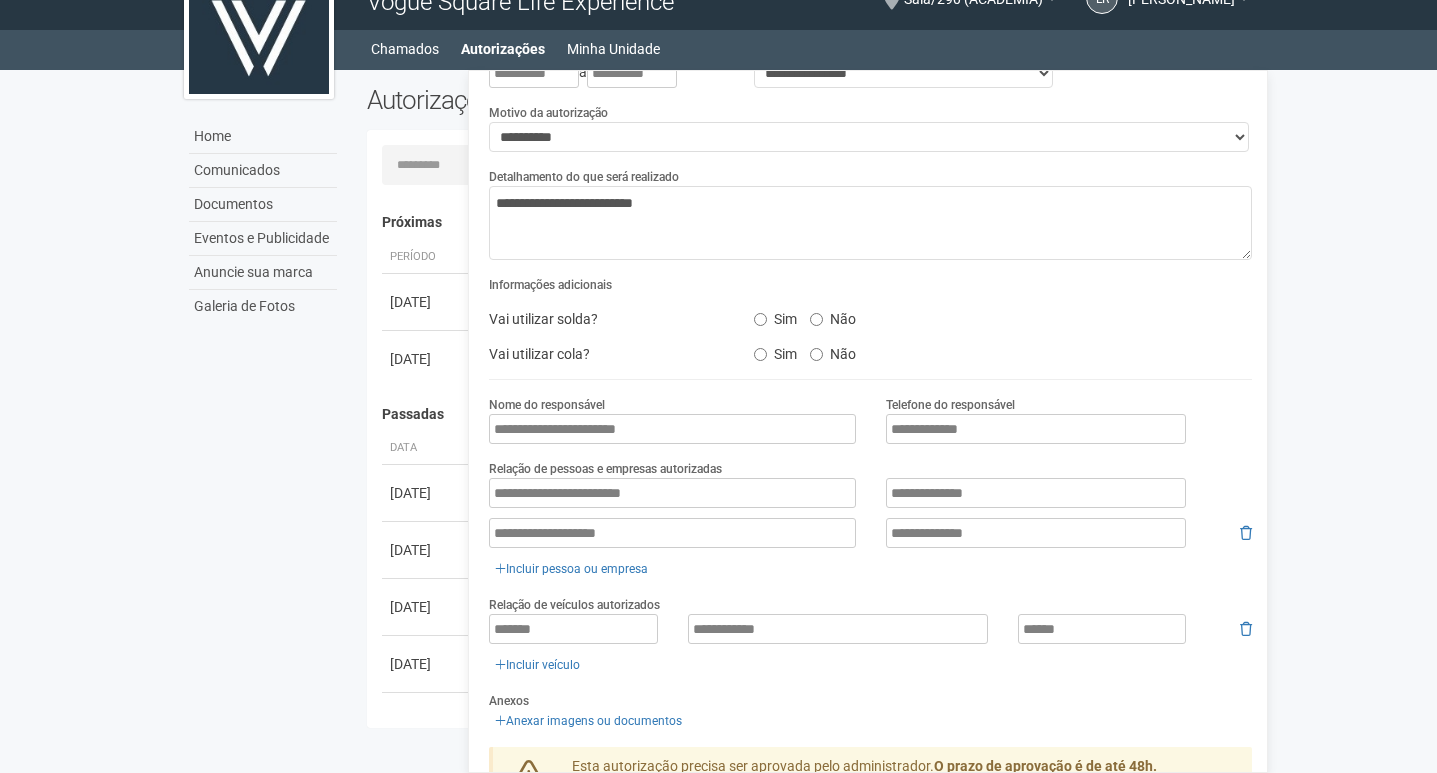 scroll, scrollTop: 209, scrollLeft: 0, axis: vertical 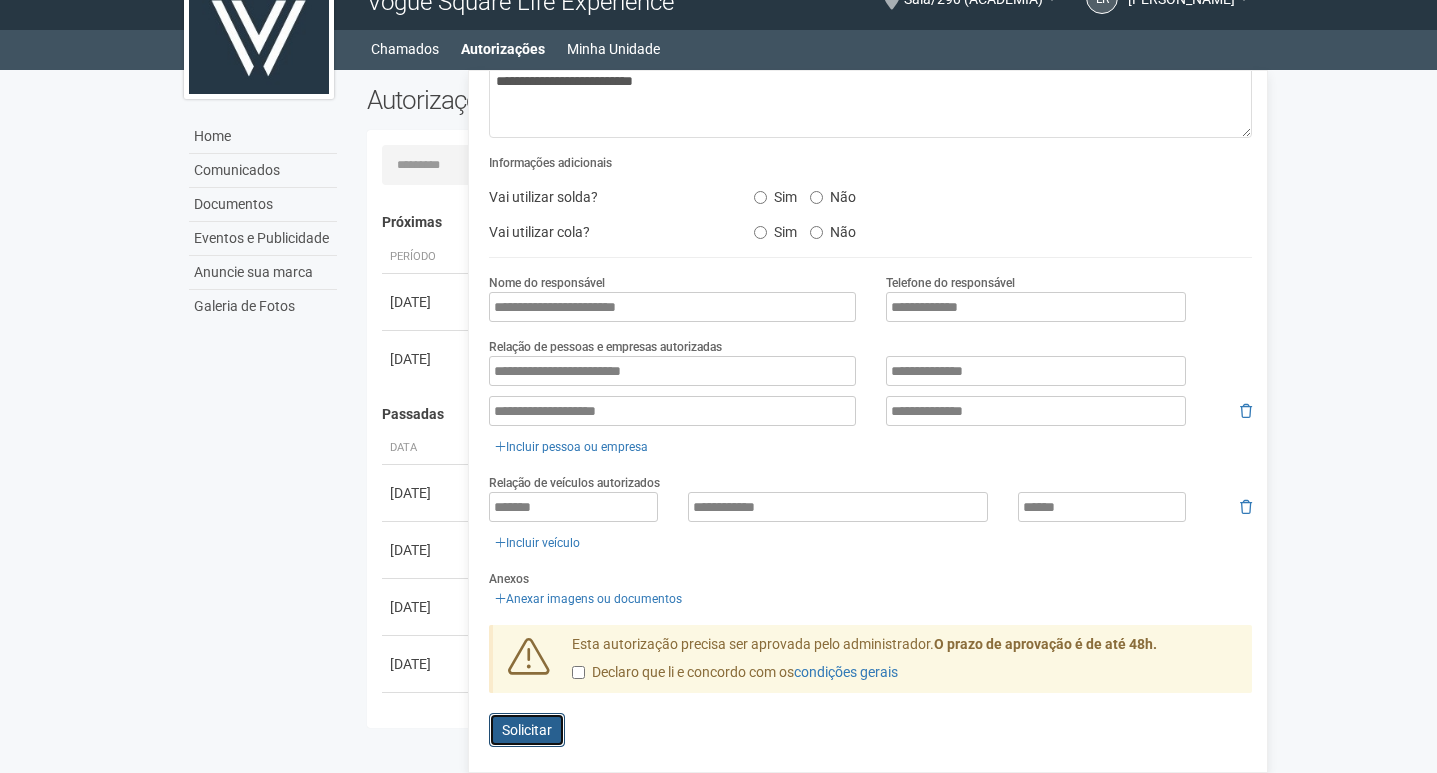 click on "Enviando...
Solicitar" at bounding box center (527, 730) 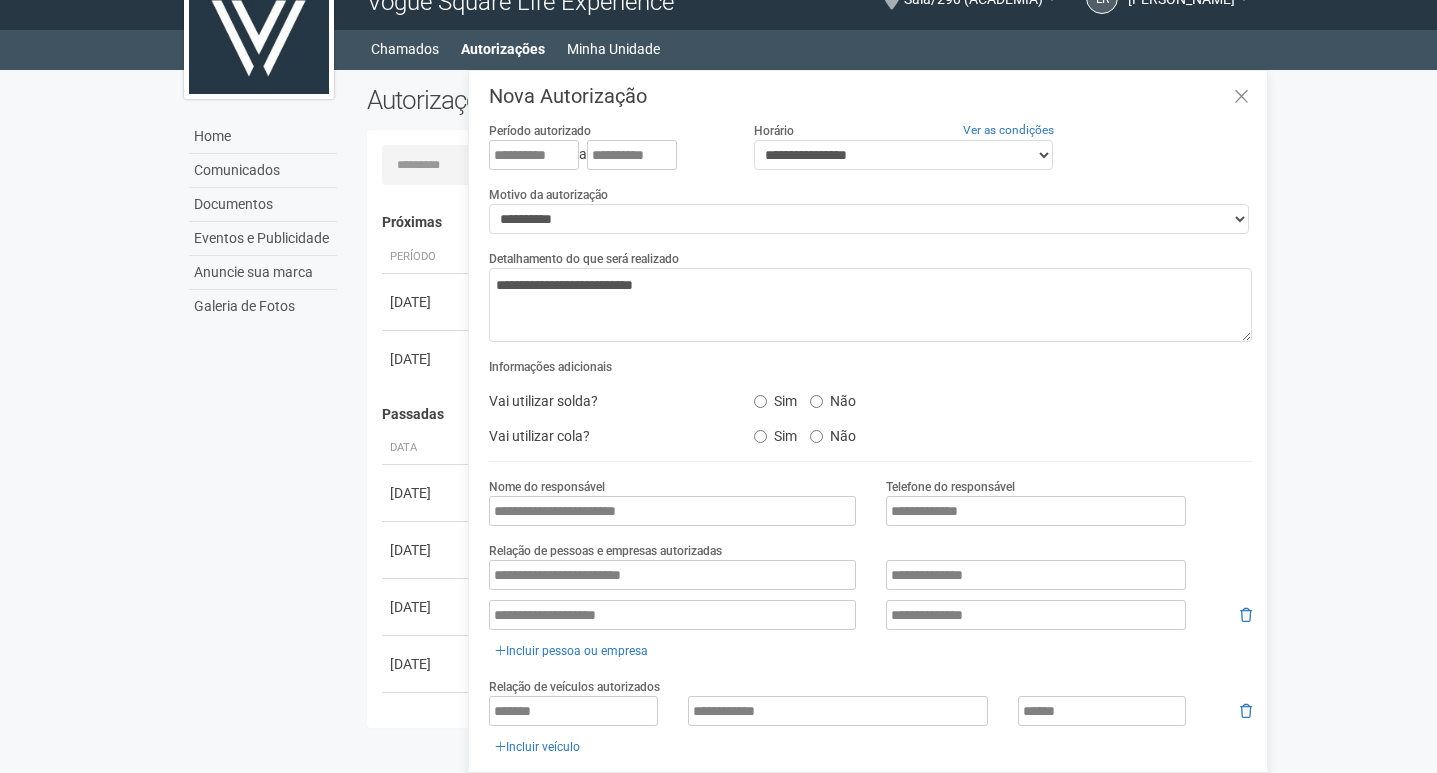 scroll, scrollTop: 0, scrollLeft: 0, axis: both 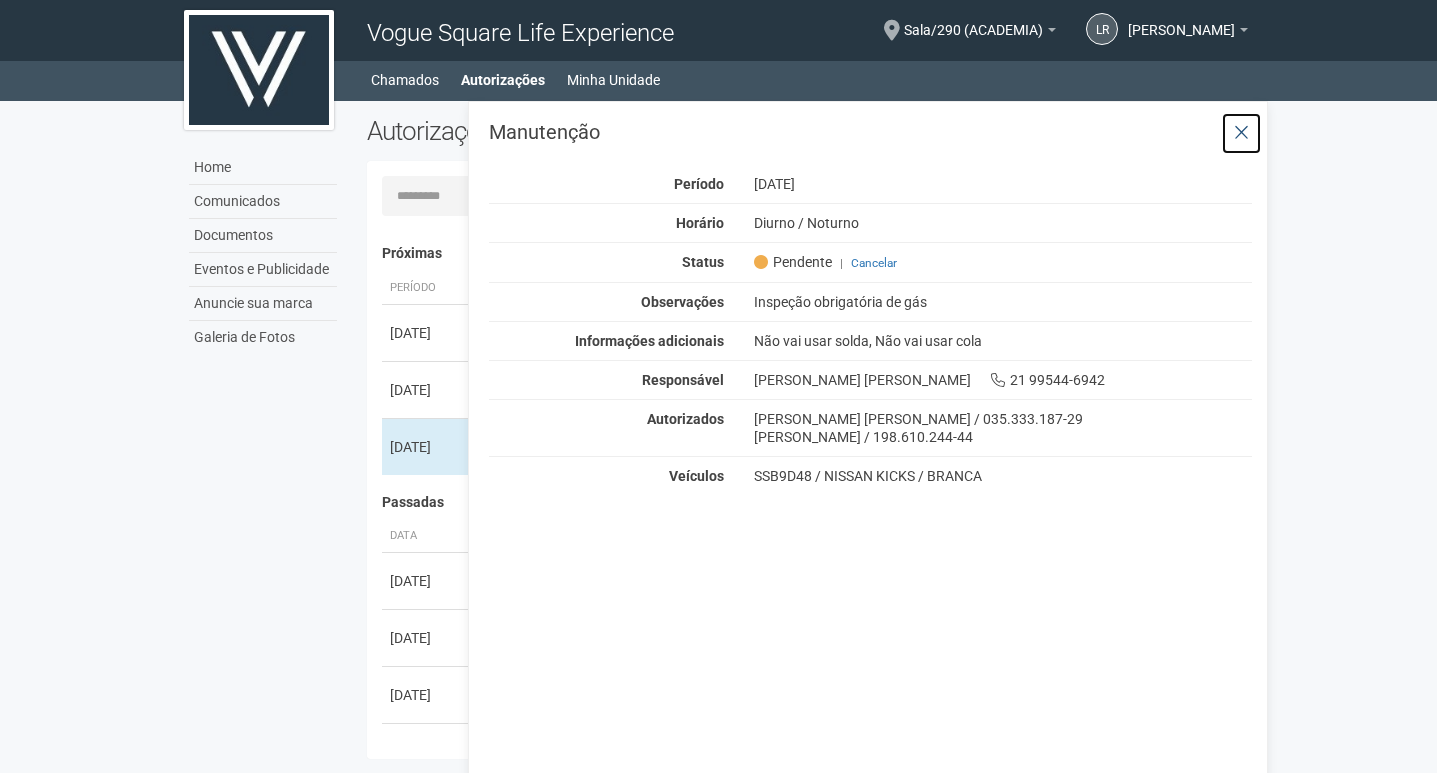 click at bounding box center [1241, 133] 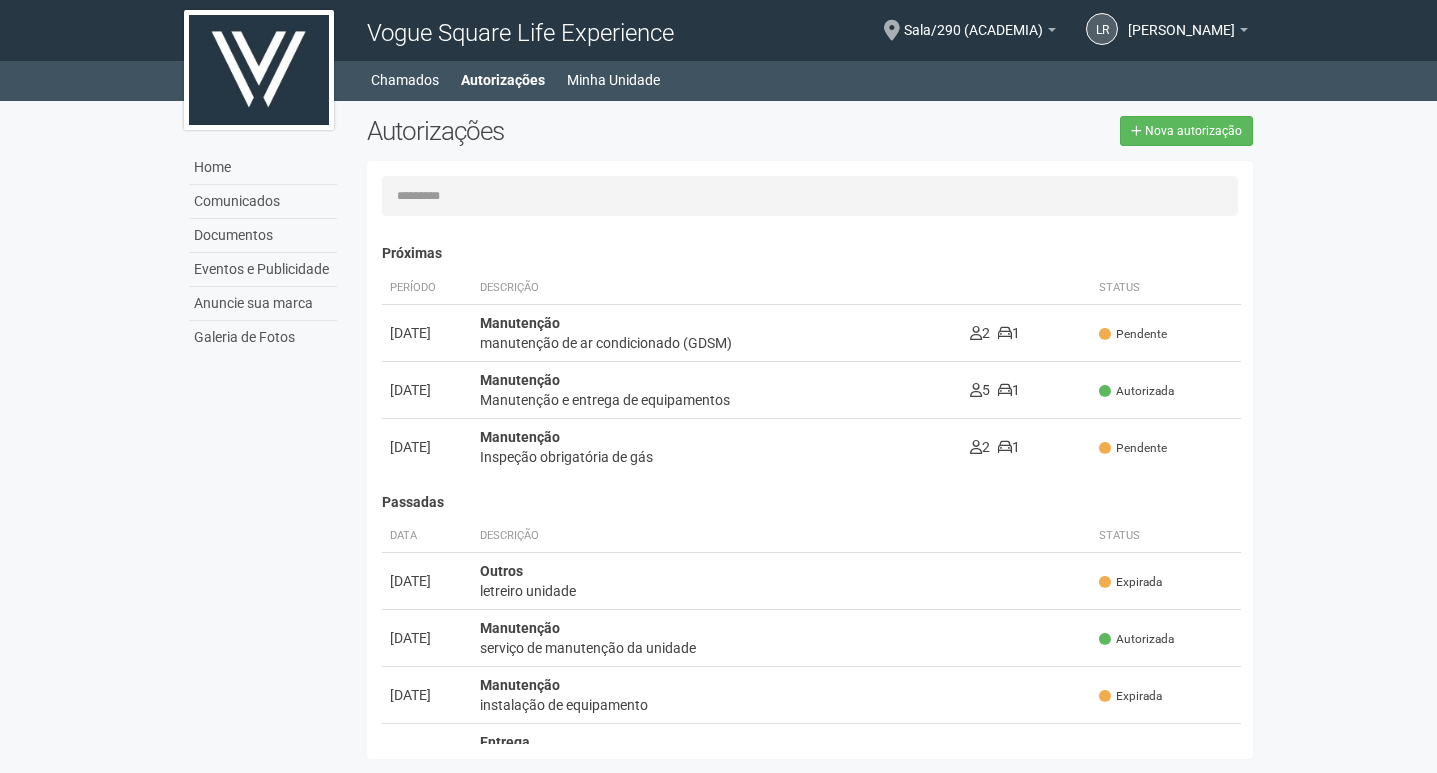 click on "Carregando...
Nenhuma autorização foi solicitada
Próximas
Período
Descrição
Status
01/07/2025
01/07/2025" at bounding box center [818, 485] 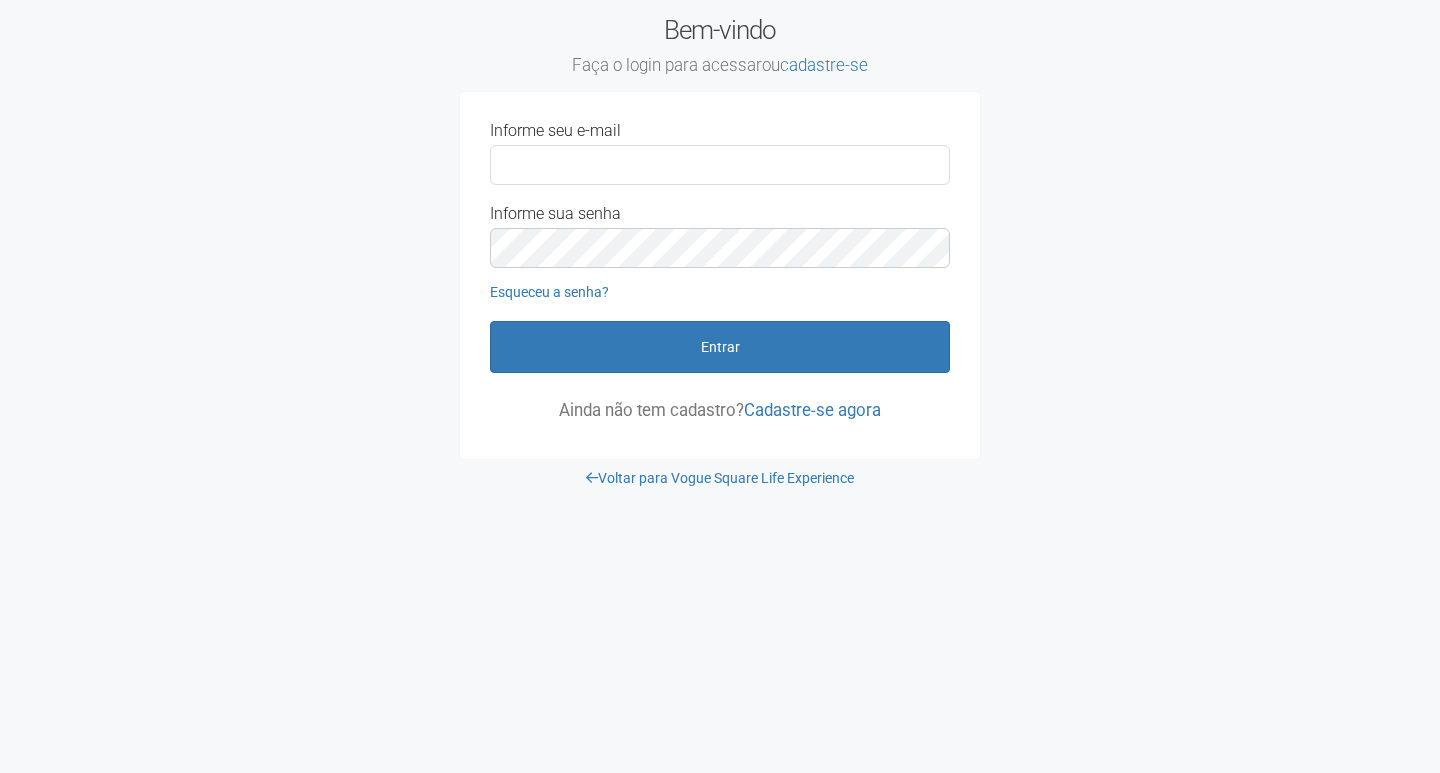 scroll, scrollTop: 0, scrollLeft: 0, axis: both 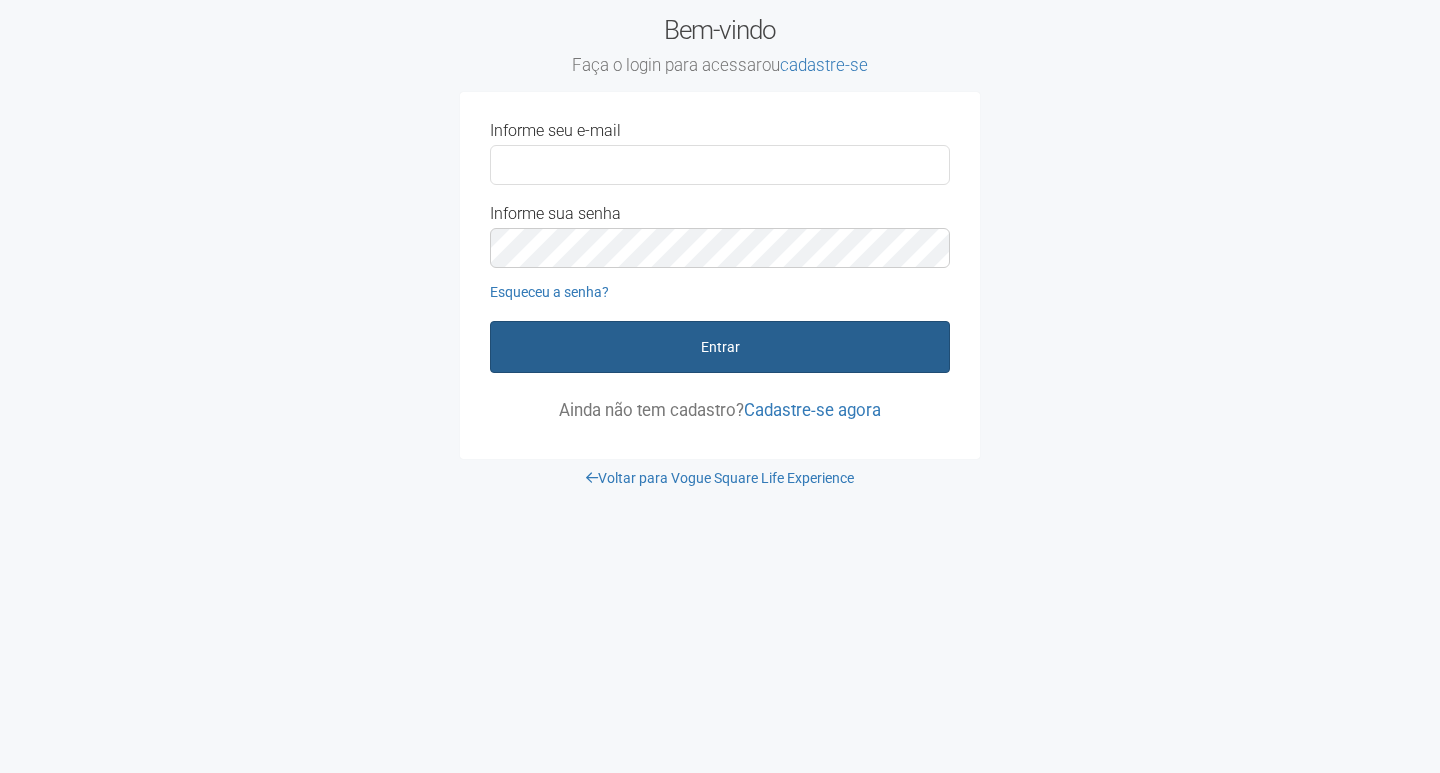 type on "**********" 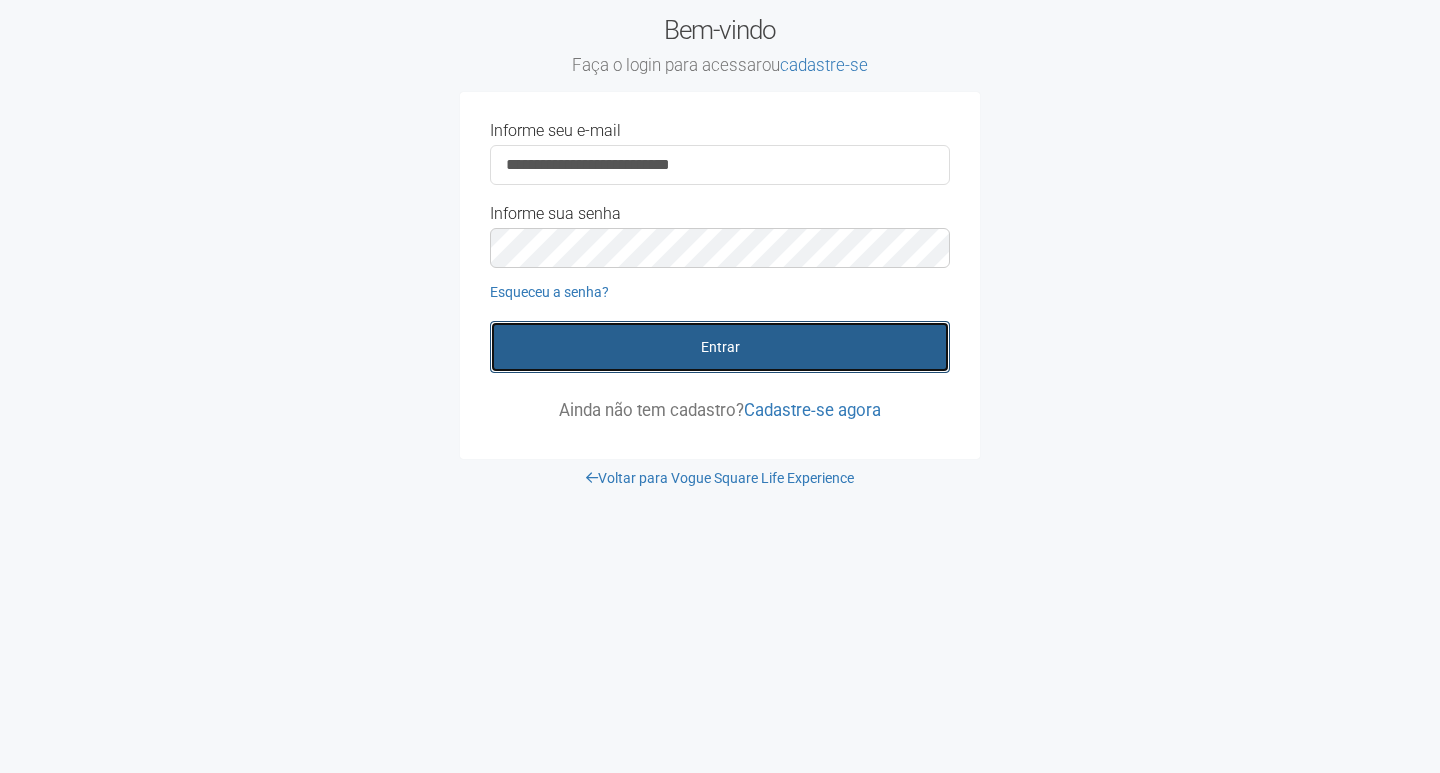 click on "Entrar" at bounding box center [720, 347] 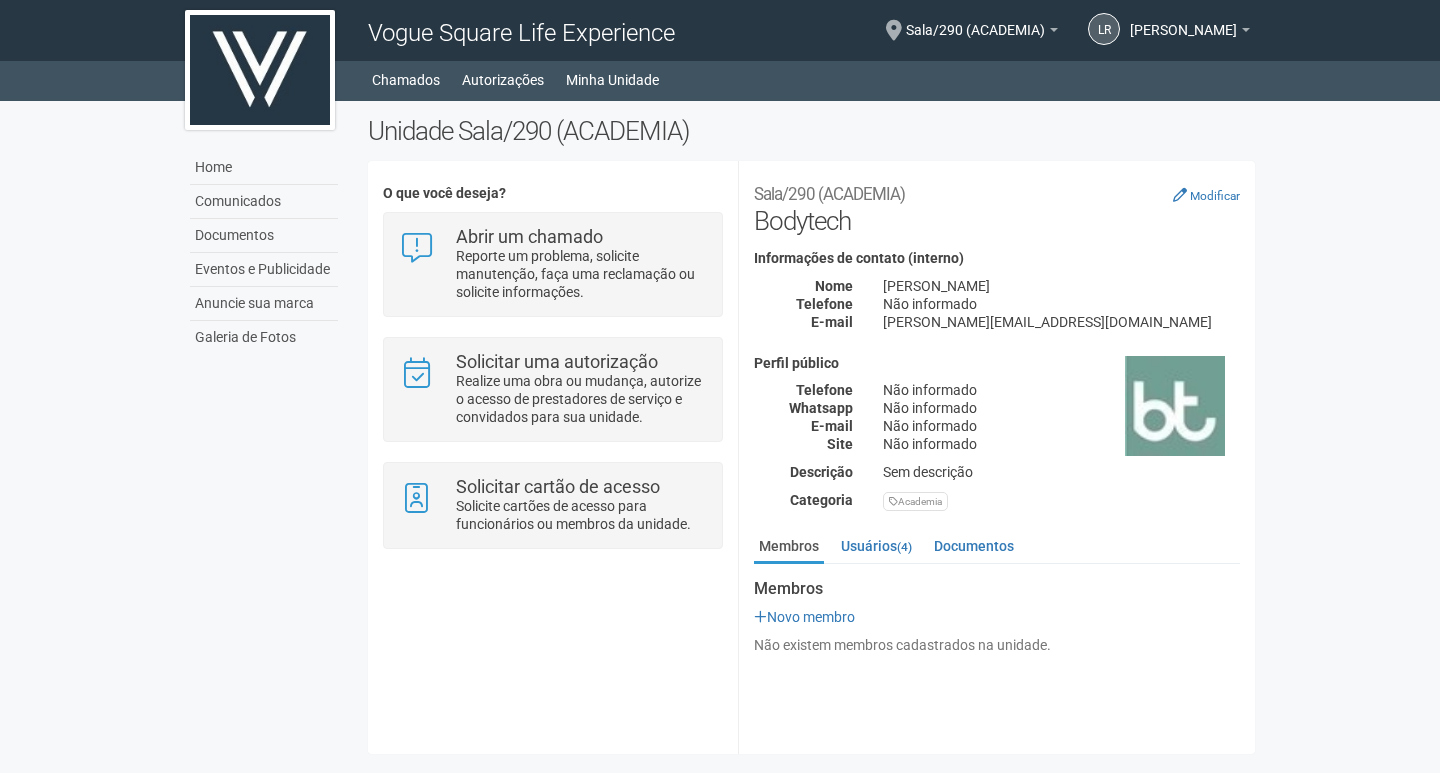 scroll, scrollTop: 0, scrollLeft: 0, axis: both 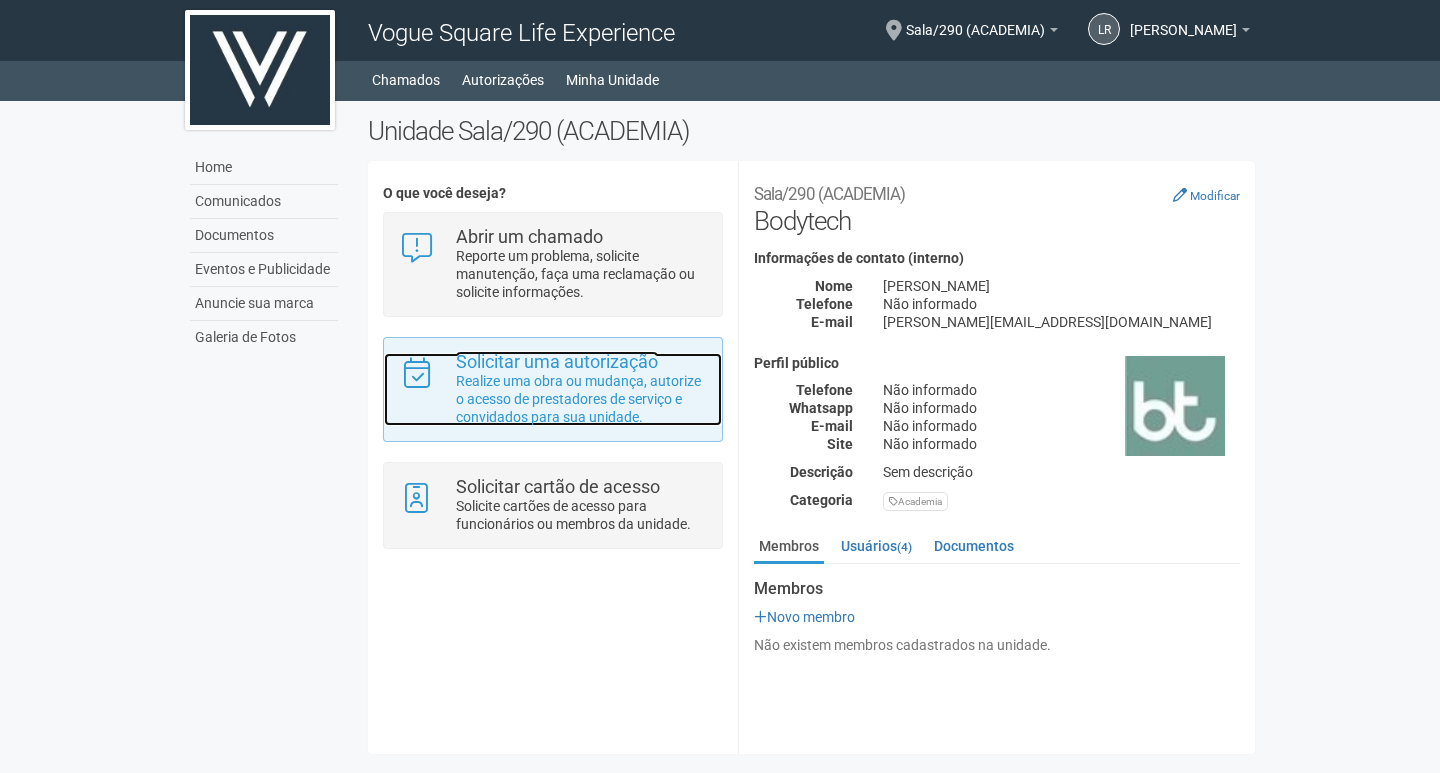 click on "Realize uma obra ou mudança, autorize o acesso de prestadores de serviço e convidados para sua unidade." at bounding box center [581, 399] 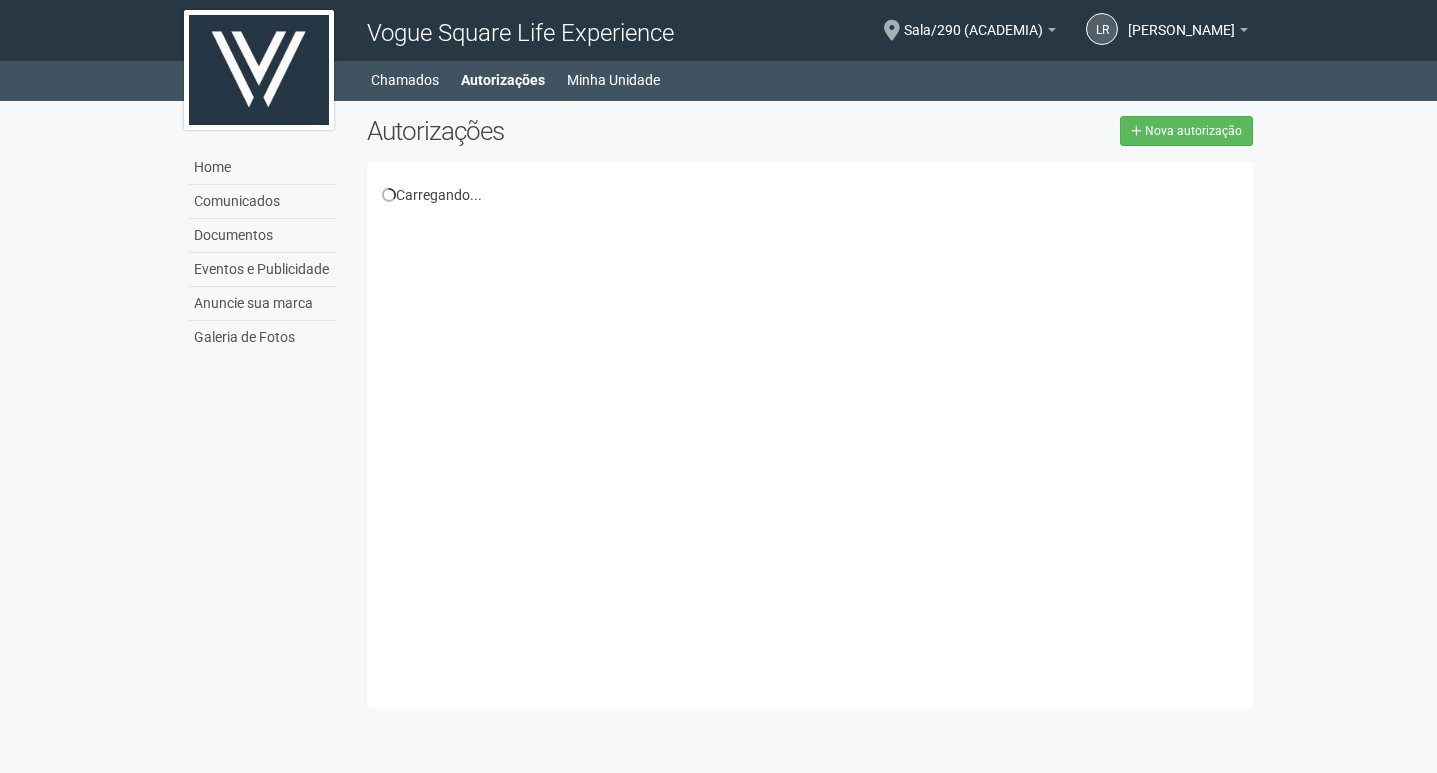scroll, scrollTop: 0, scrollLeft: 0, axis: both 